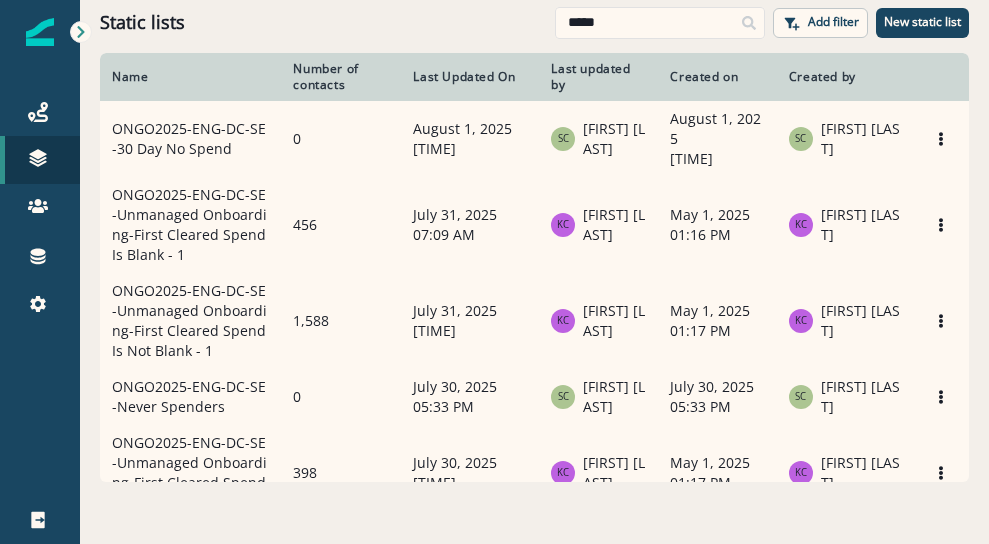 scroll, scrollTop: 0, scrollLeft: 0, axis: both 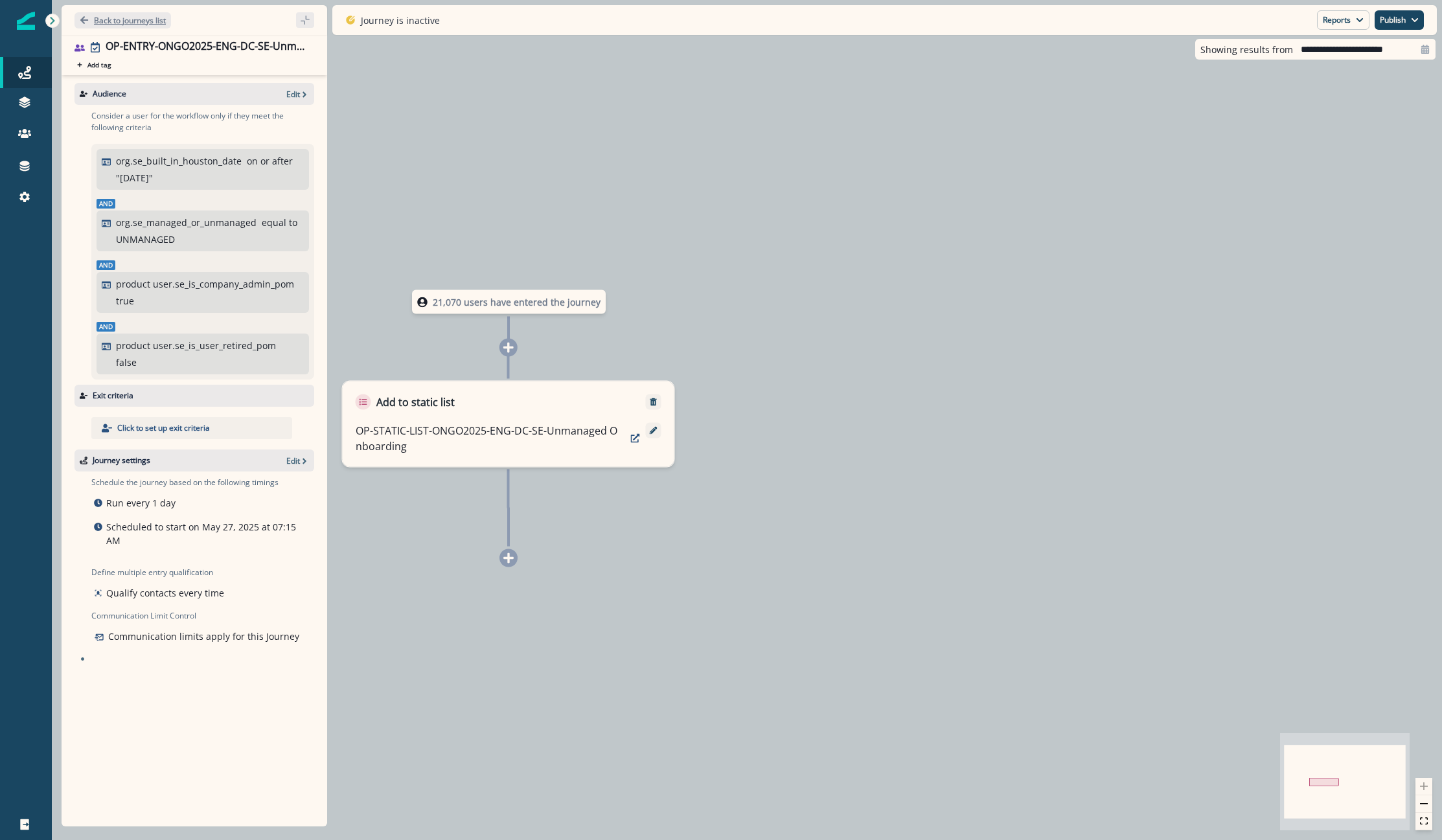 click on "Back to journeys list" at bounding box center [130, 20] 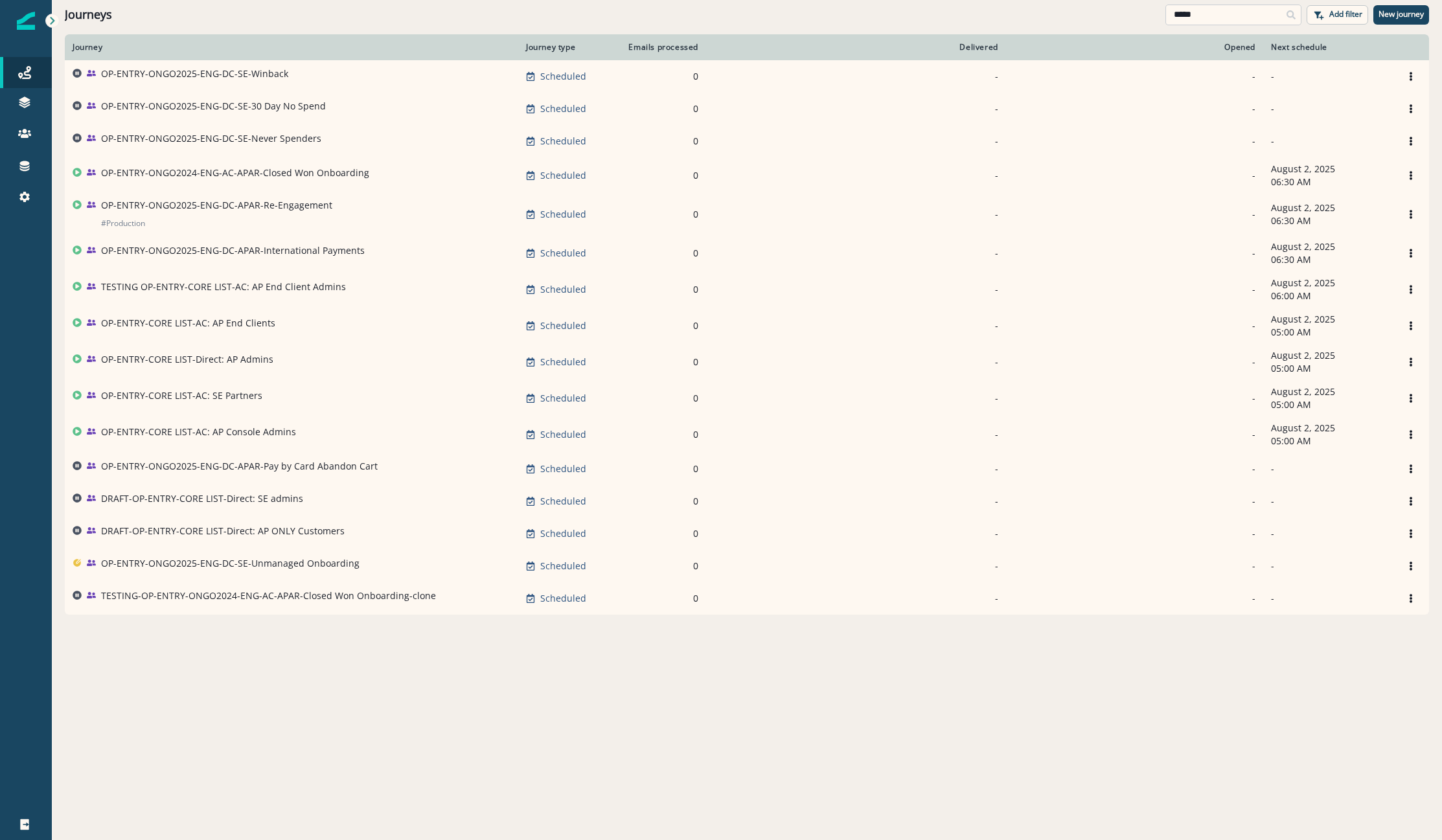 click on "*****" at bounding box center (1233, 15) 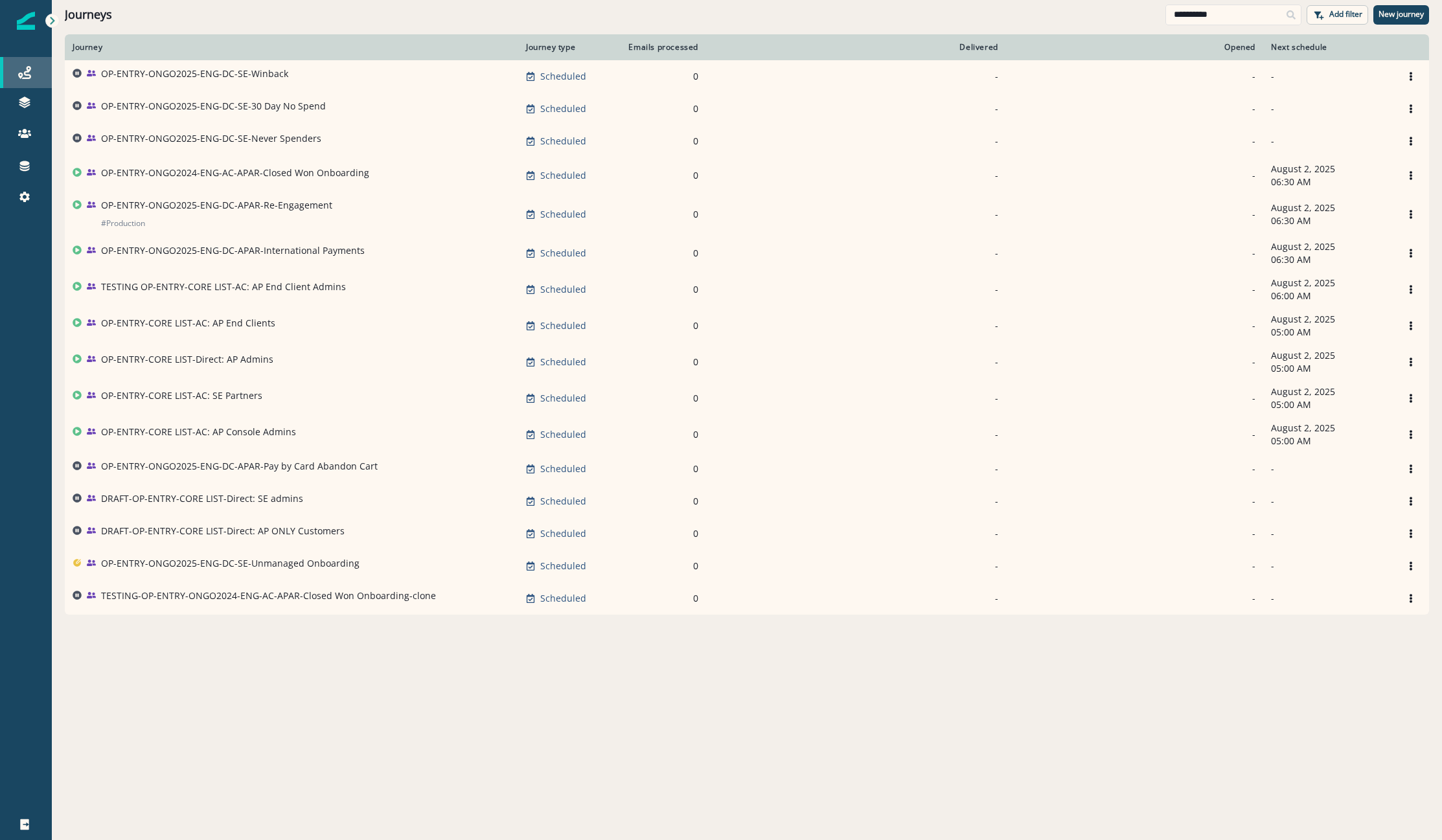 type on "**********" 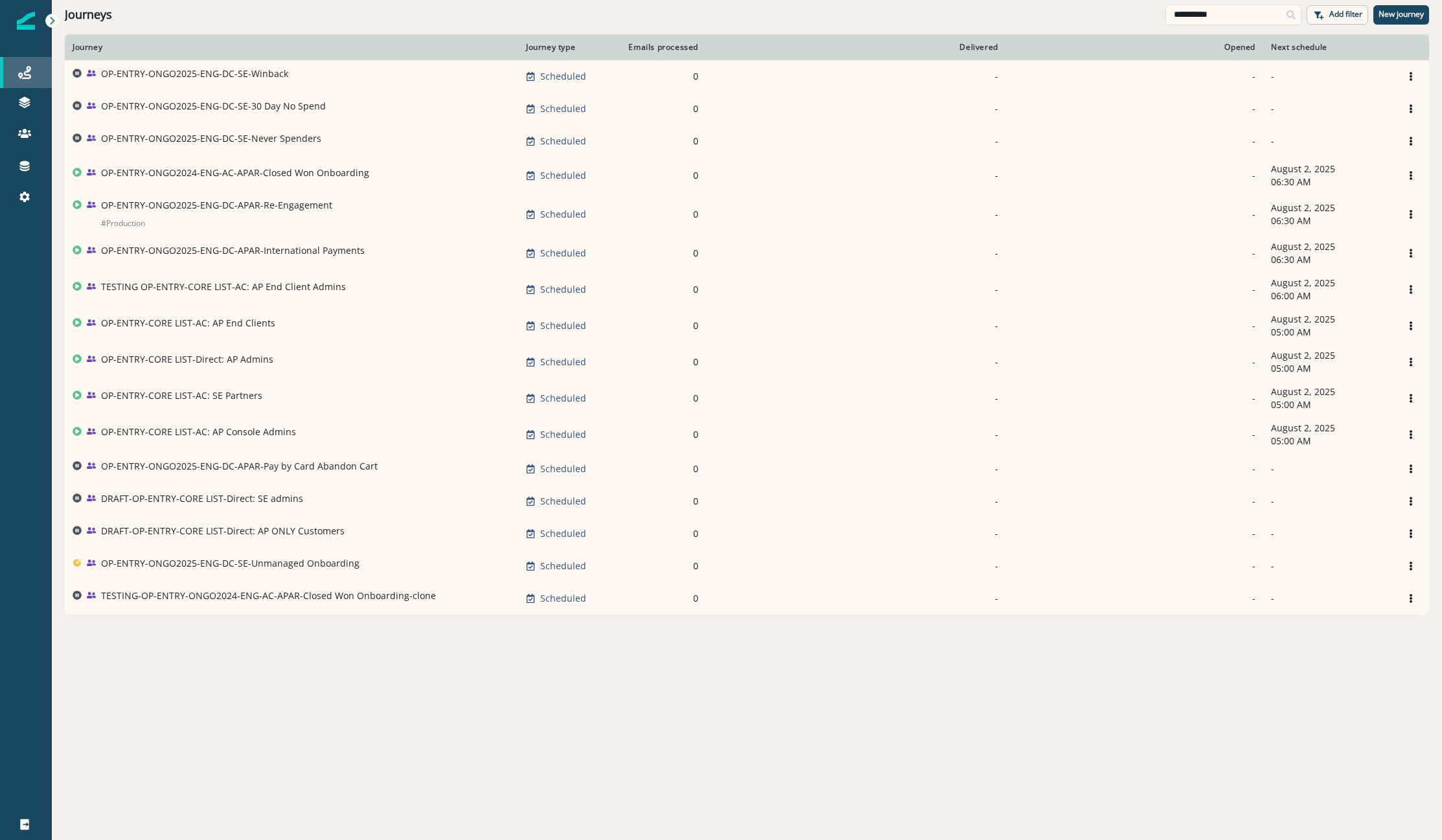 click on "Journeys" at bounding box center (26, 73) 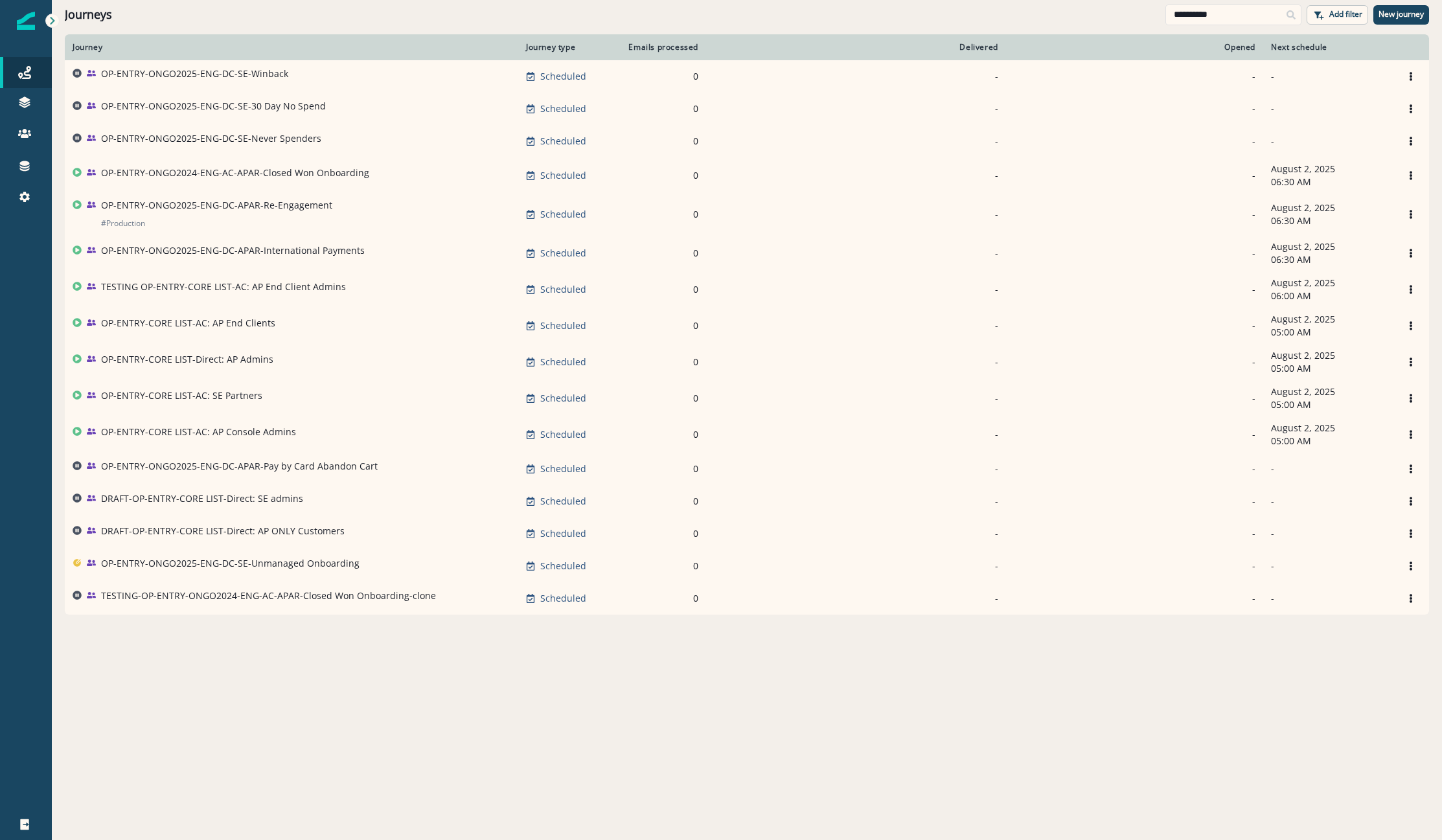 drag, startPoint x: 1233, startPoint y: 14, endPoint x: 783, endPoint y: -27, distance: 451.86392 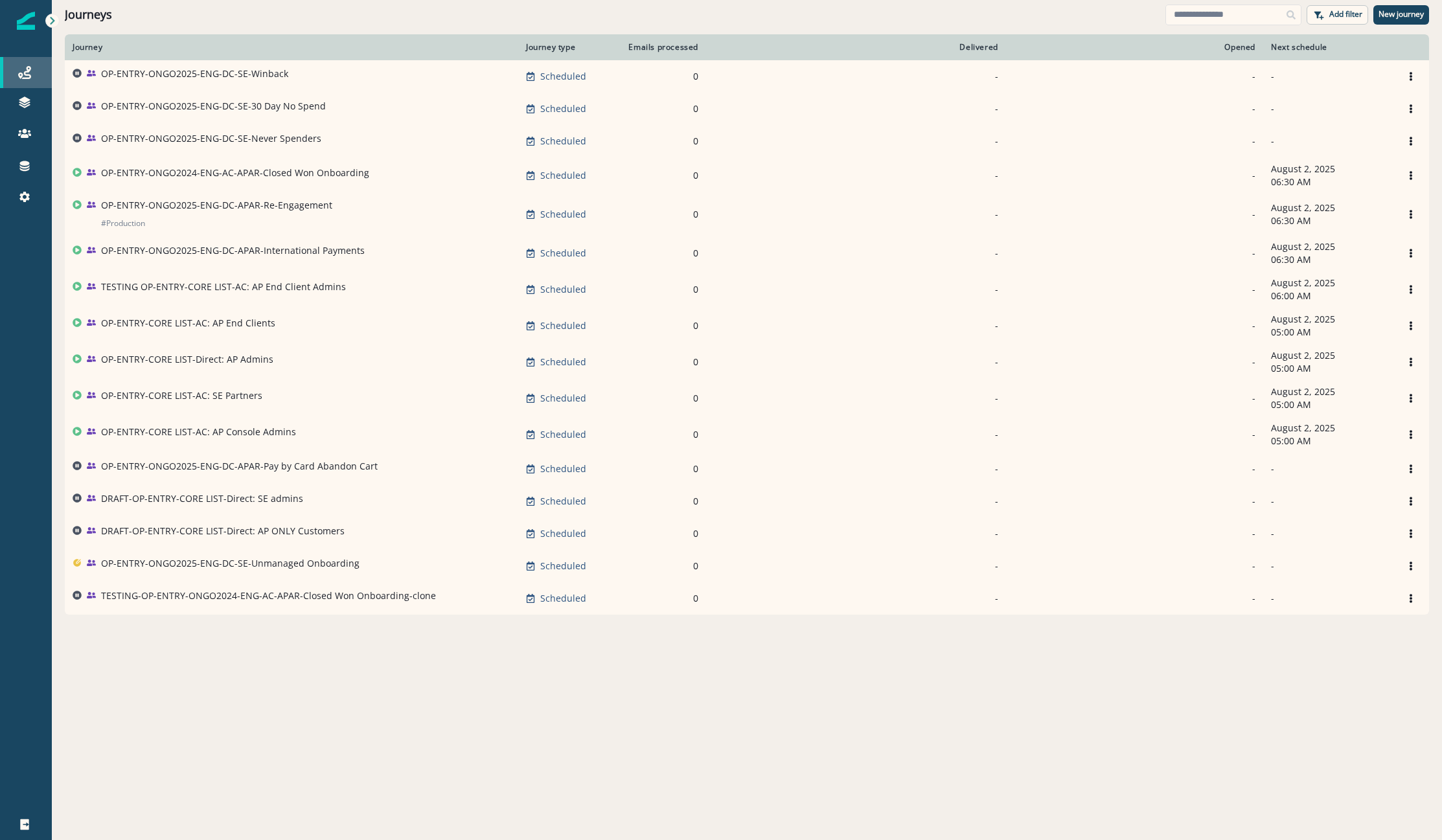 type 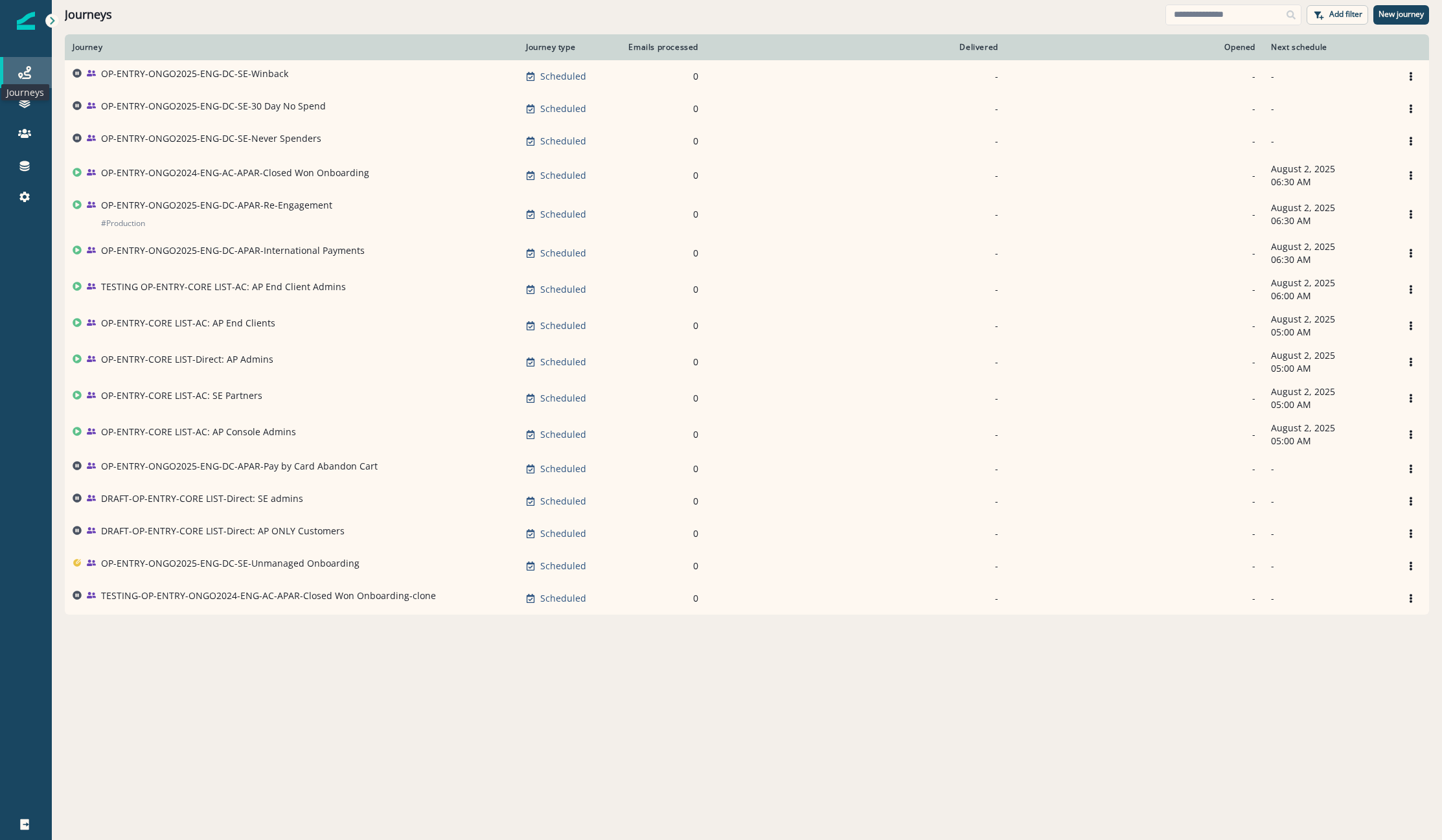 click 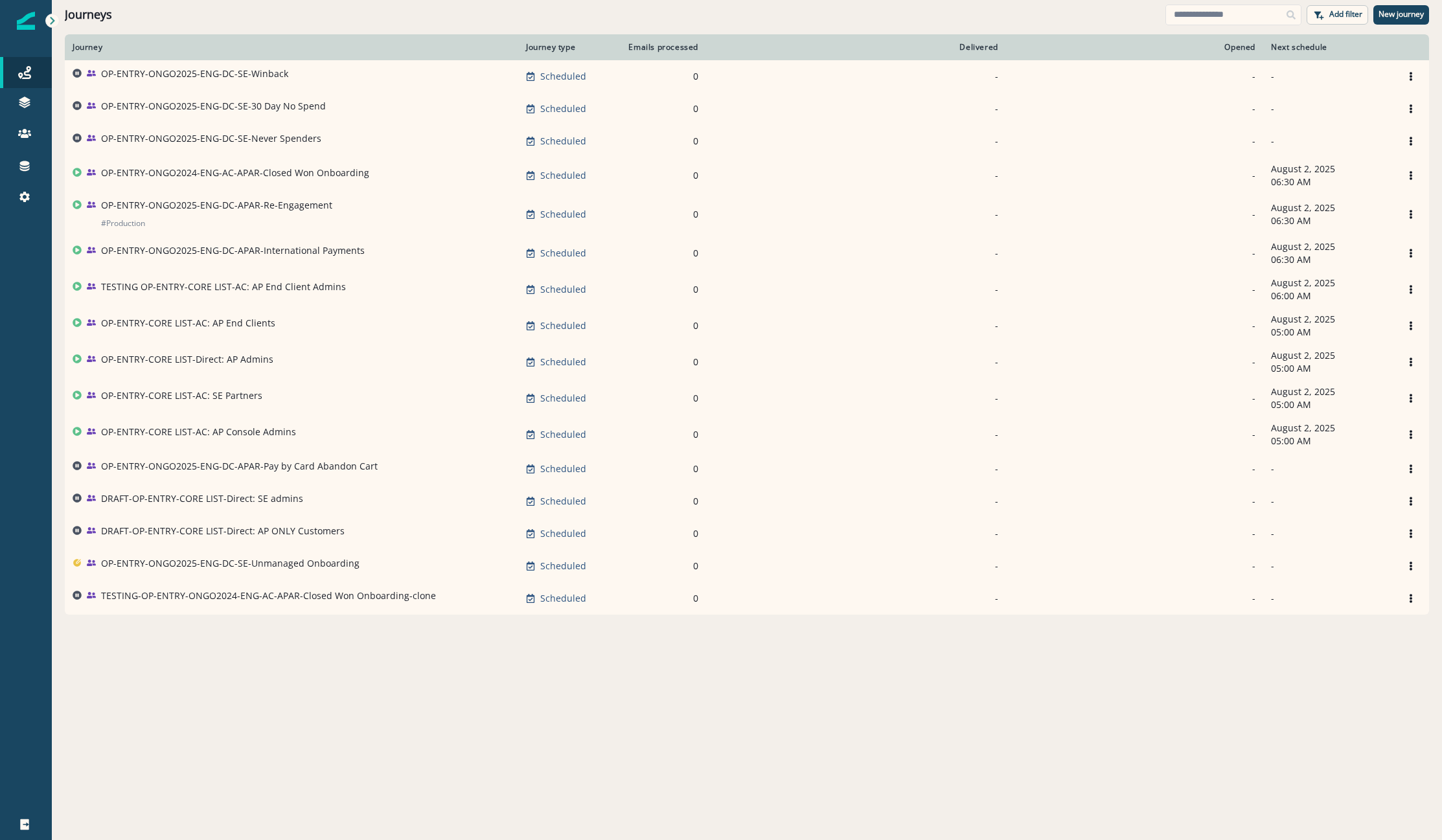 click at bounding box center (26, 21) 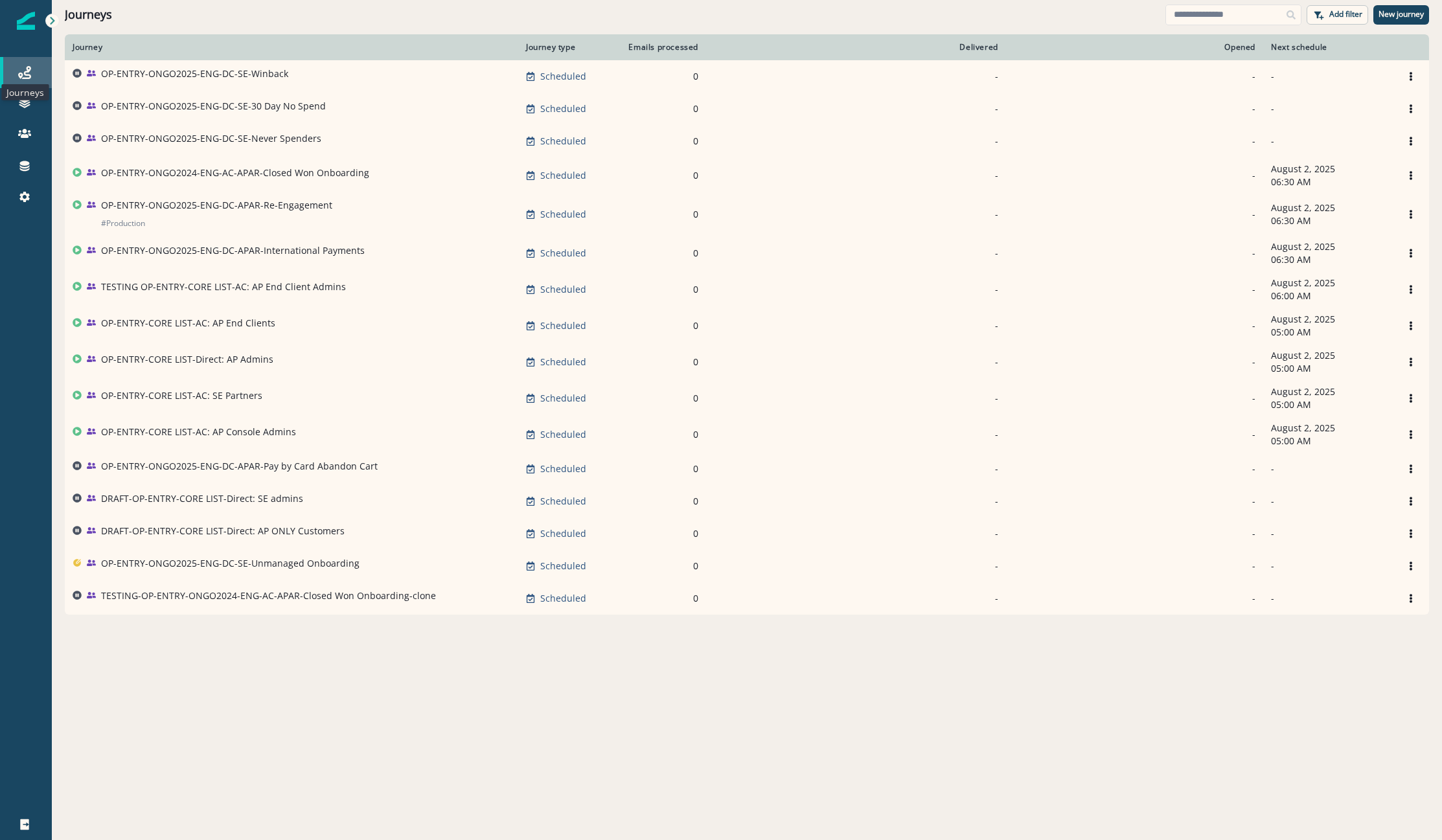 click 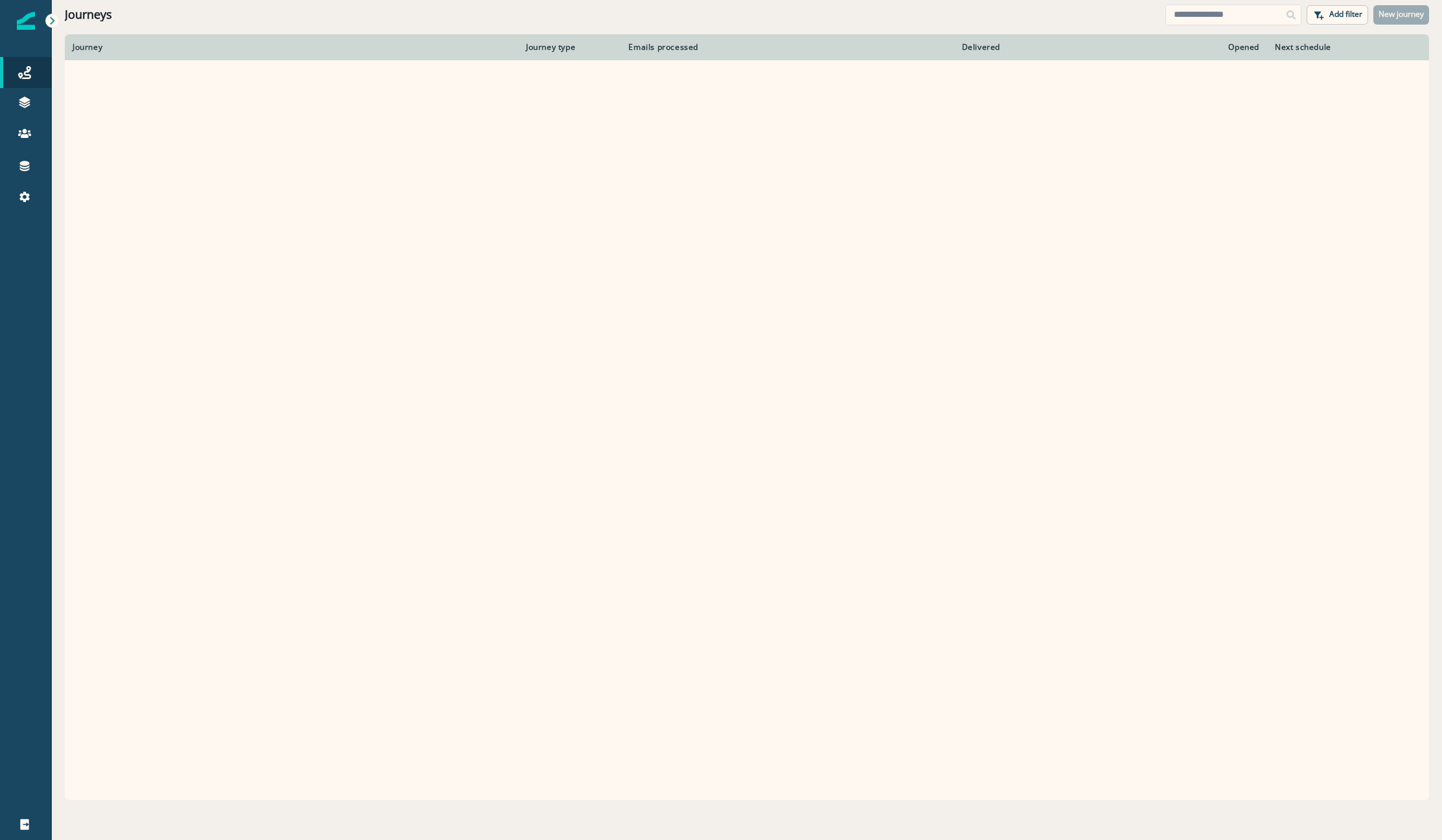 scroll, scrollTop: 0, scrollLeft: 0, axis: both 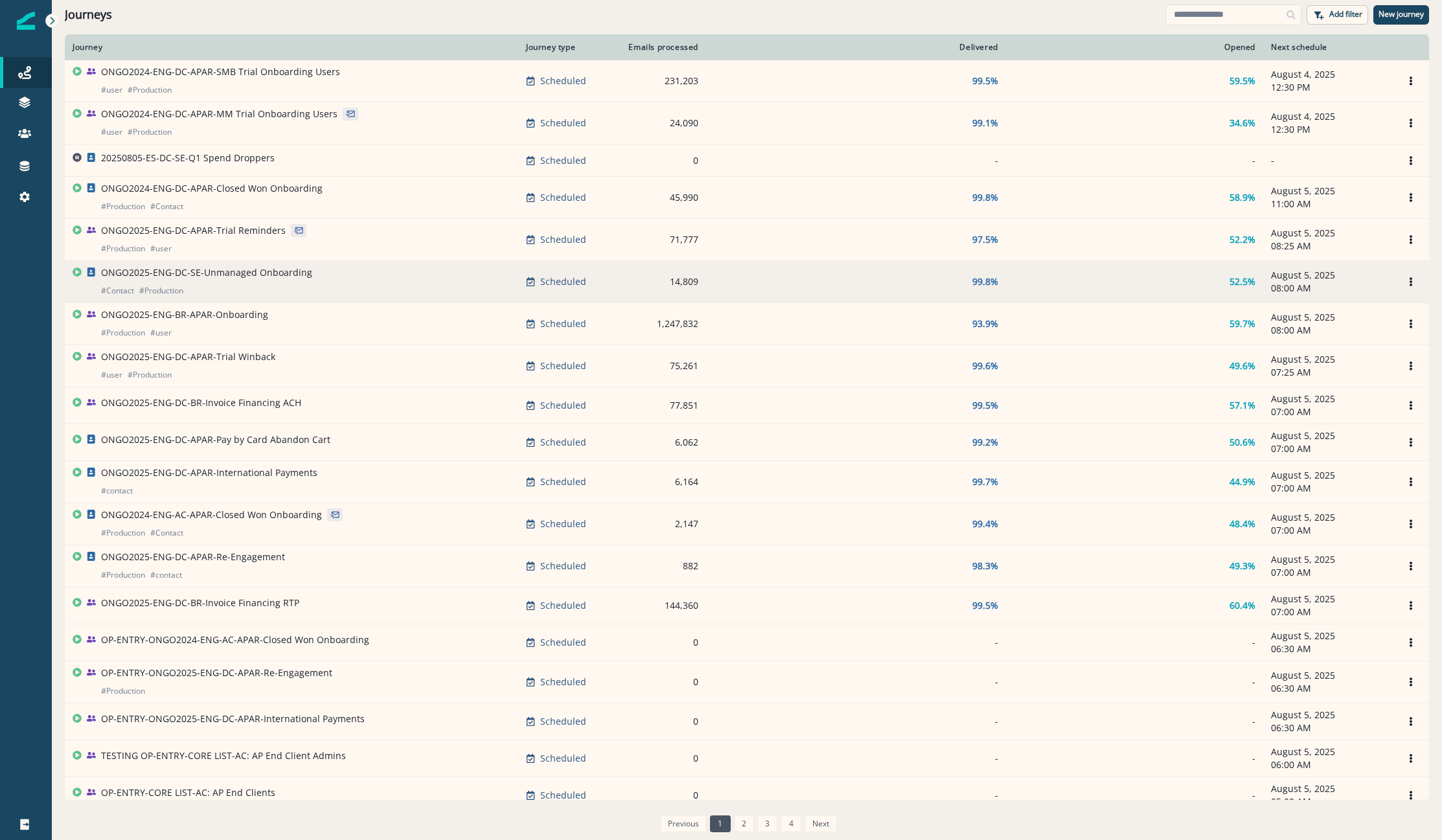 click on "ONGO2025-ENG-DC-SE-Unmanaged Onboarding" at bounding box center [207, 273] 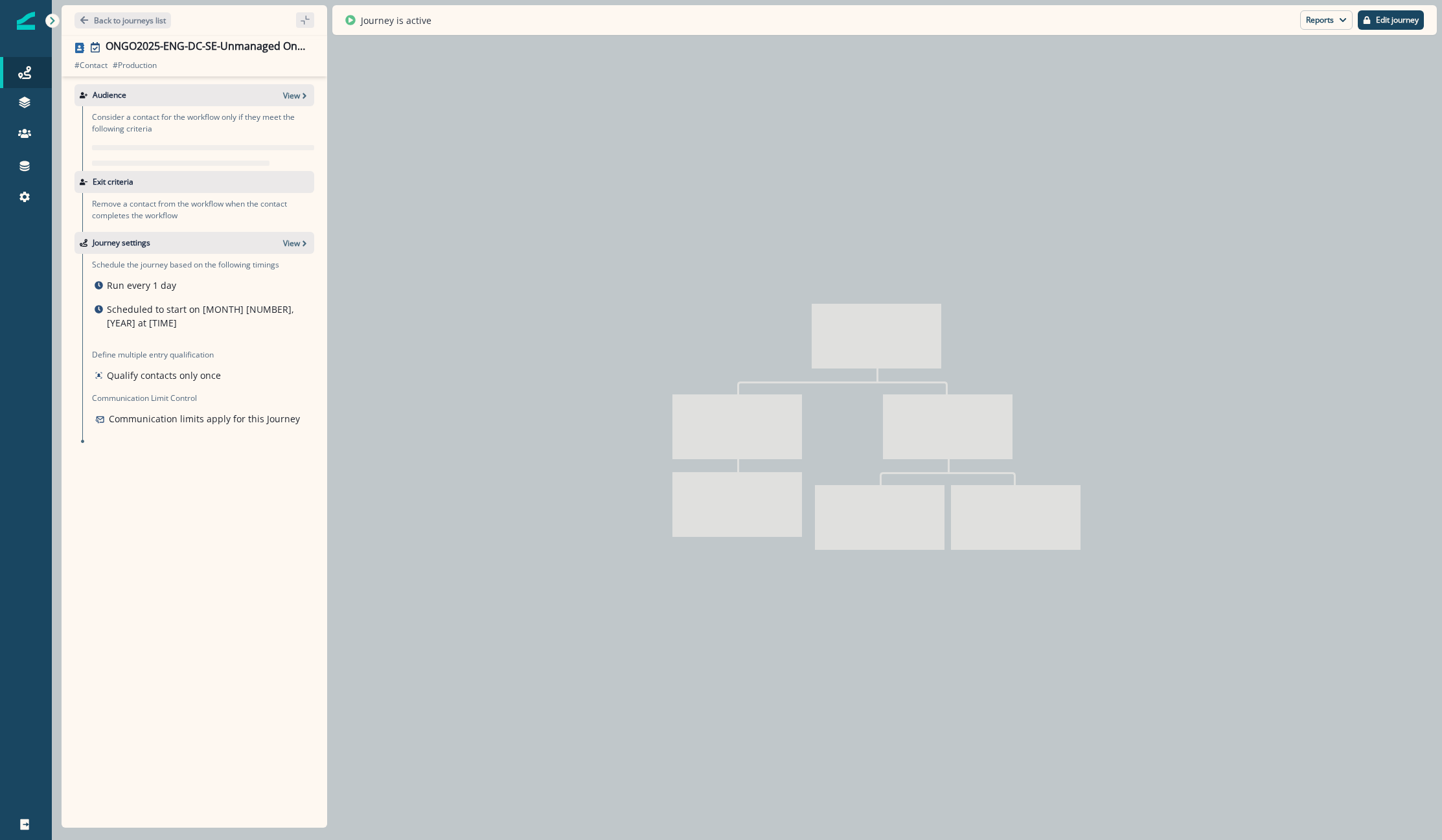 click on "Reports" at bounding box center (1326, 20) 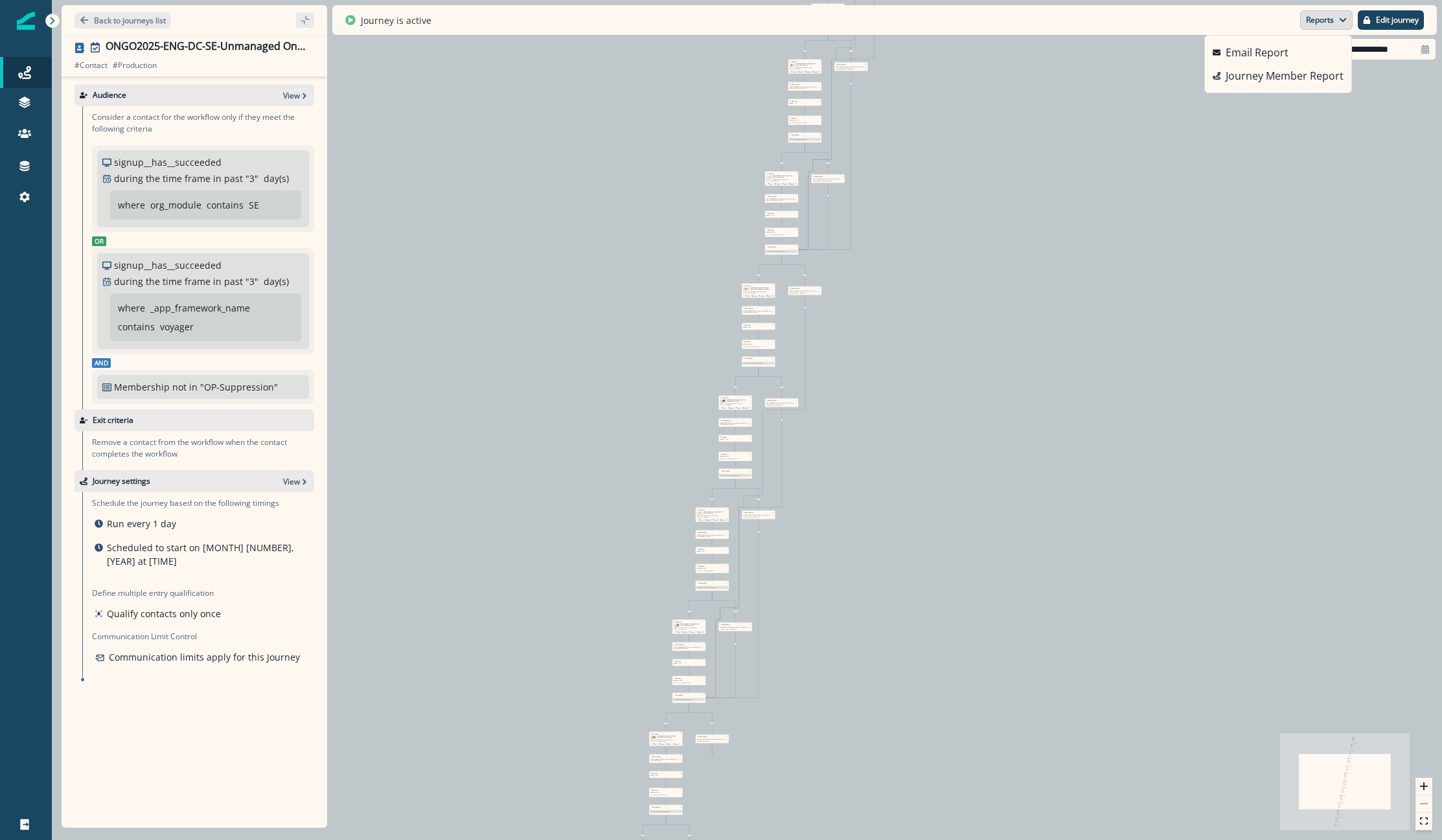 click on "Reports" at bounding box center (1326, 20) 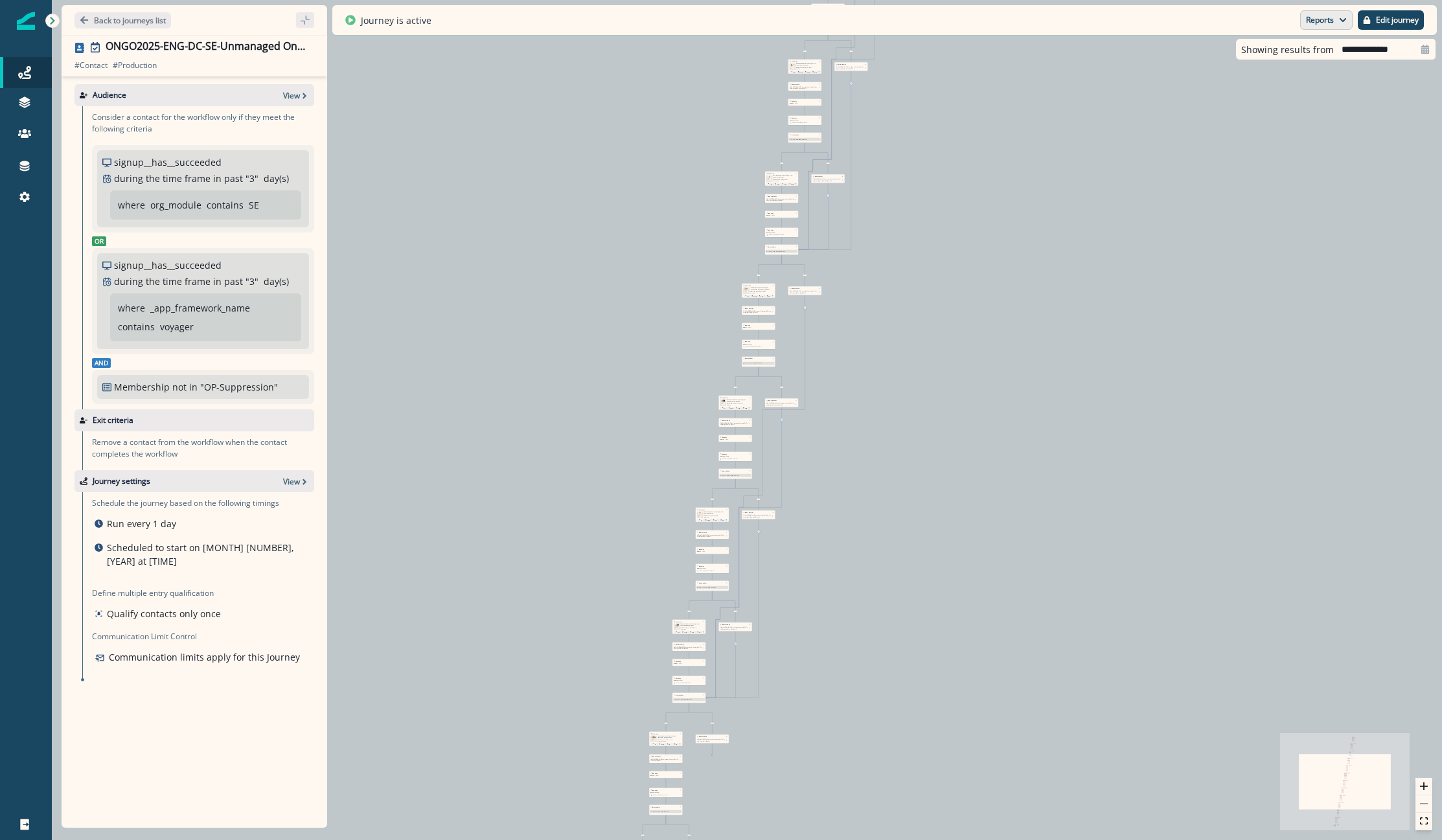 click on "Reports" at bounding box center (1326, 20) 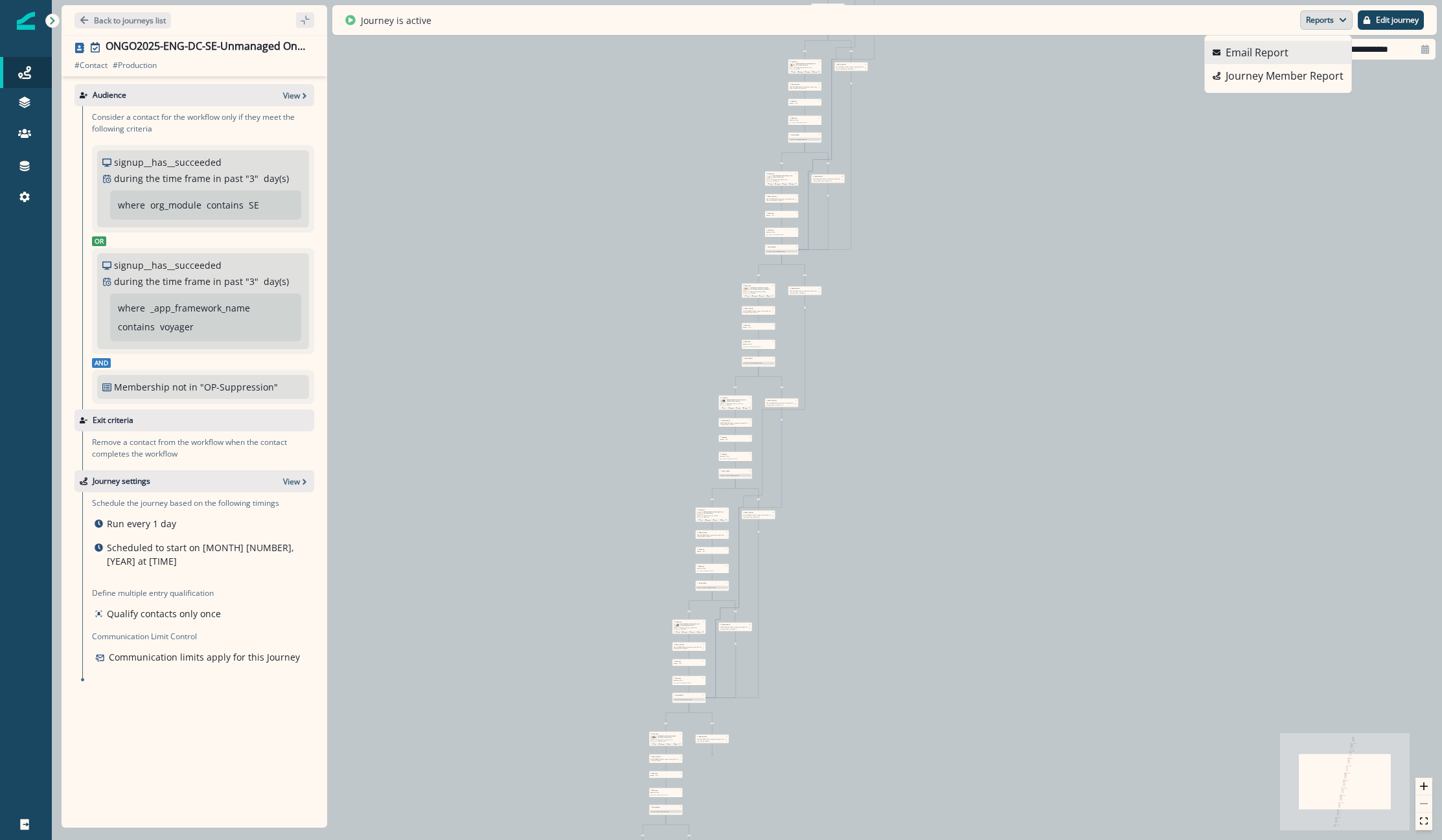 click on "Email Report" at bounding box center (1257, 52) 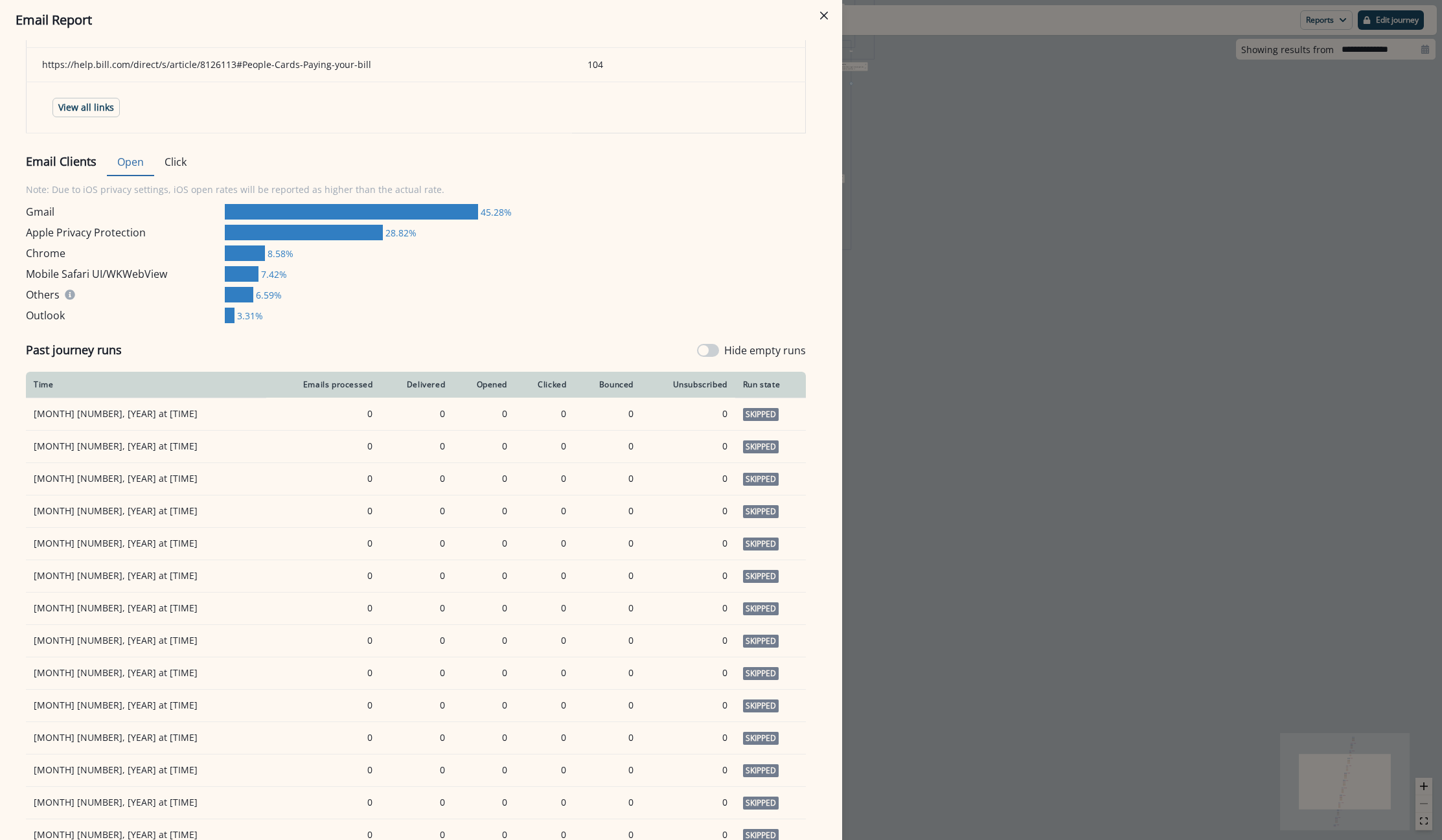 scroll, scrollTop: 842, scrollLeft: 0, axis: vertical 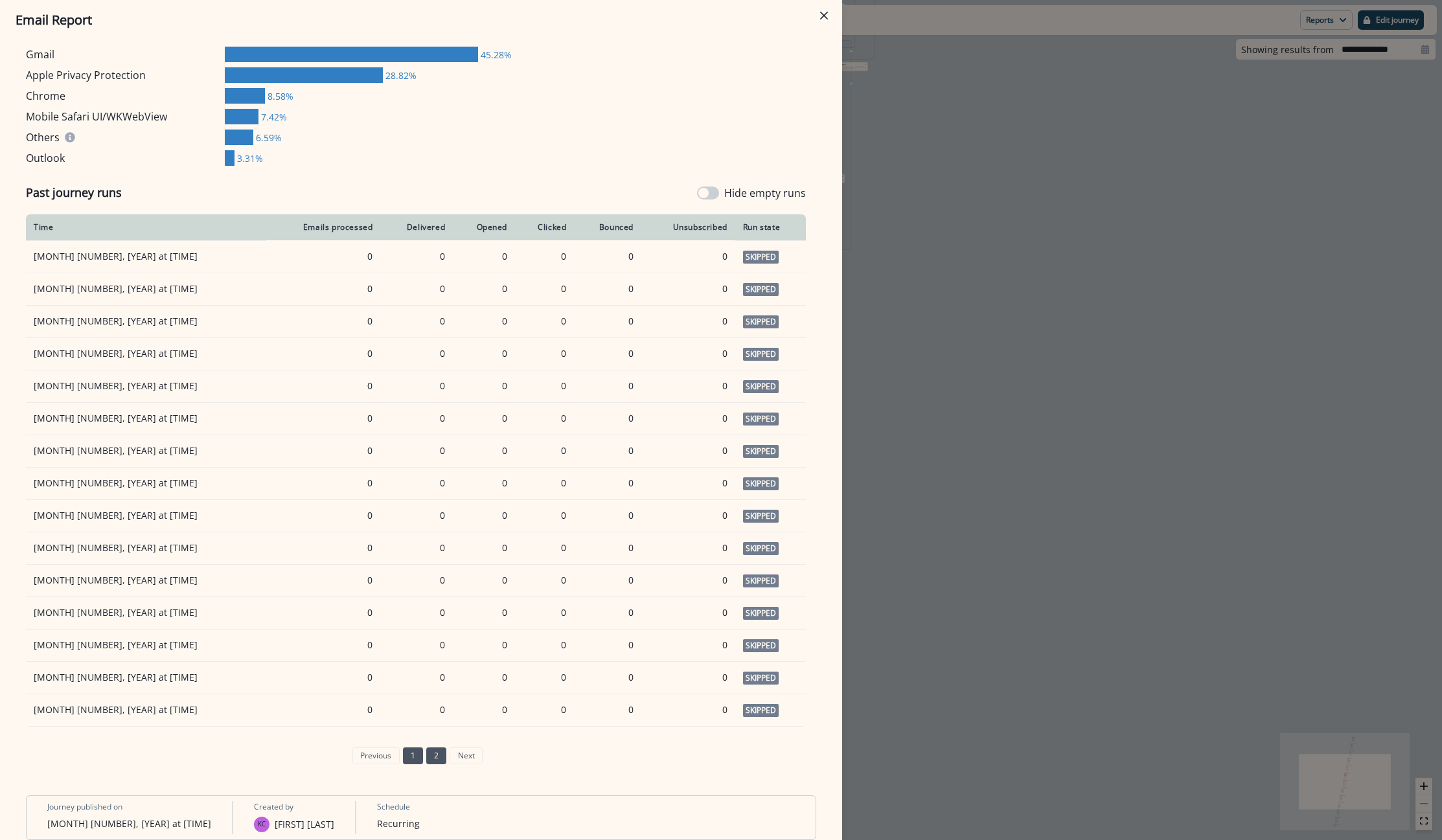 click on "2" at bounding box center [436, 756] 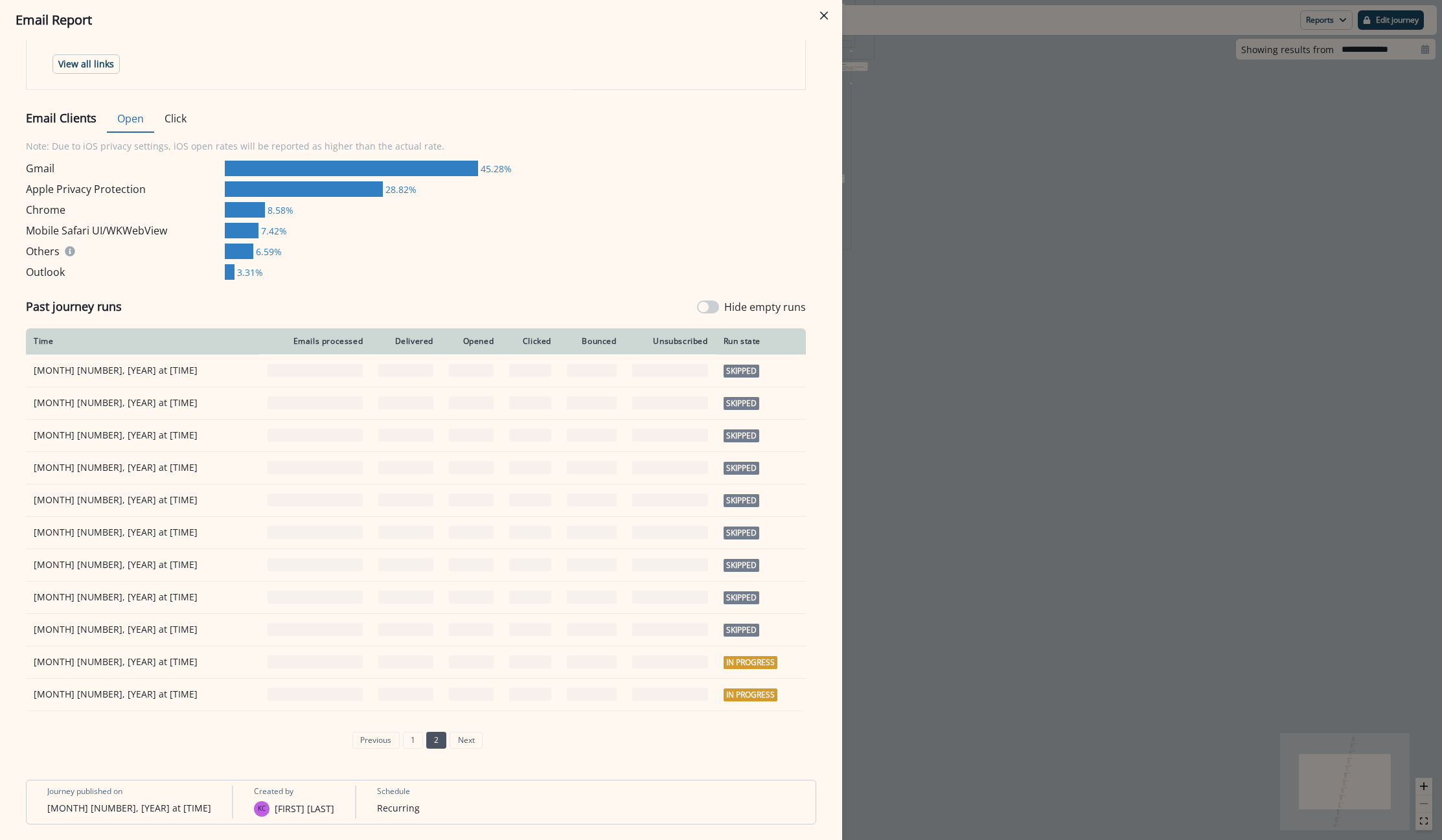 scroll, scrollTop: 728, scrollLeft: 0, axis: vertical 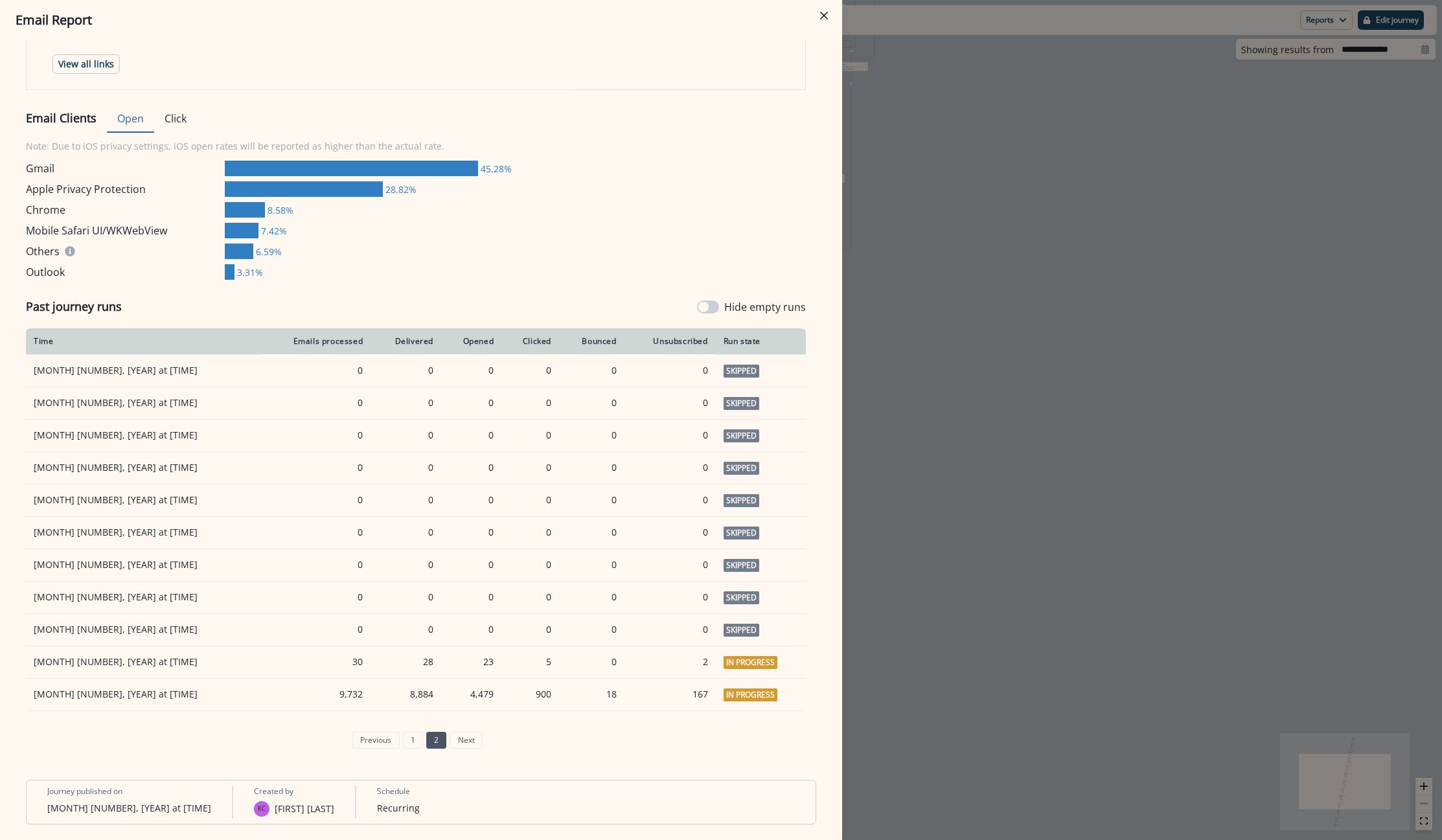 click on "**********" at bounding box center (721, 420) 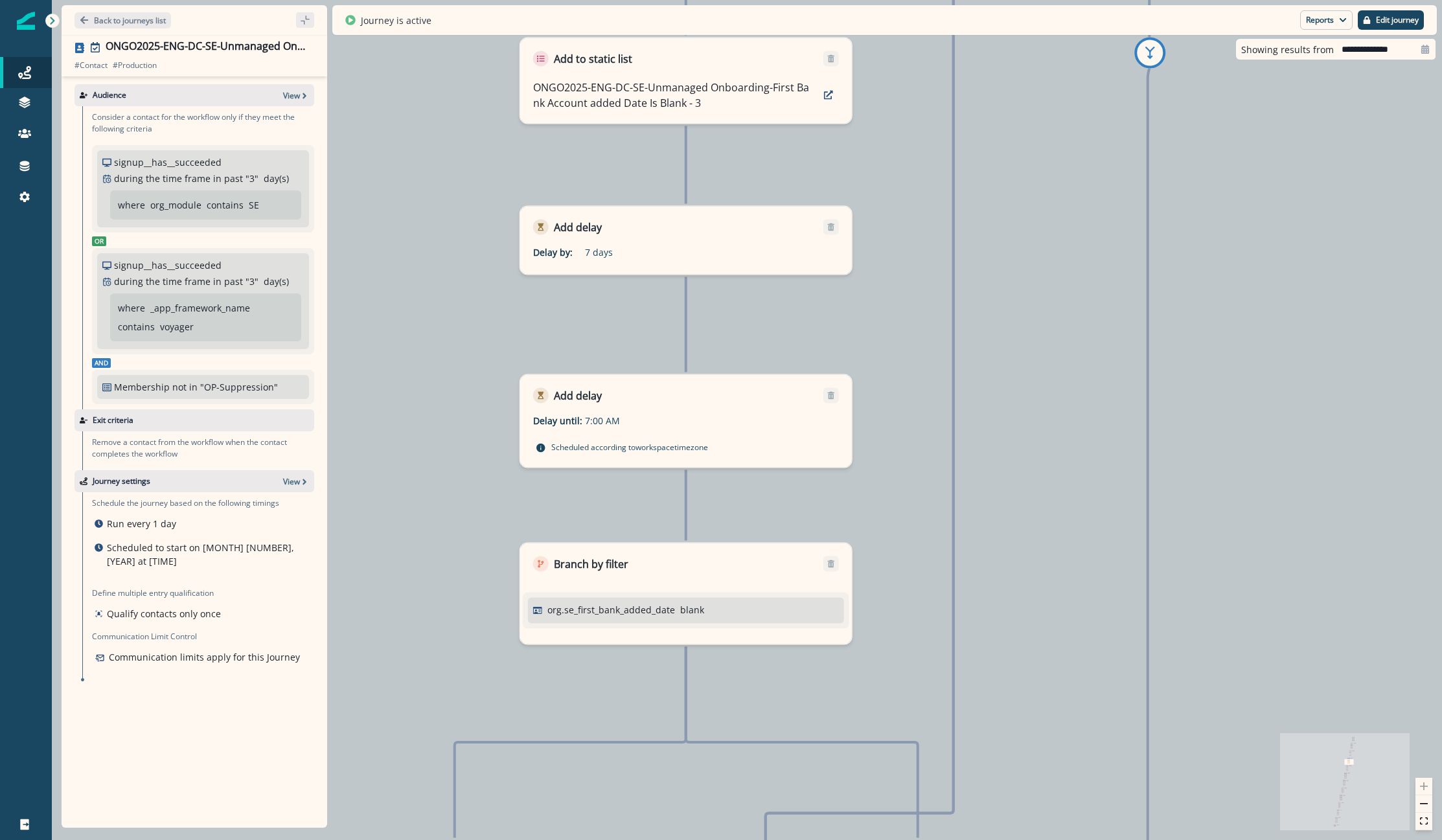 drag, startPoint x: 983, startPoint y: 297, endPoint x: 170, endPoint y: 800, distance: 956.022 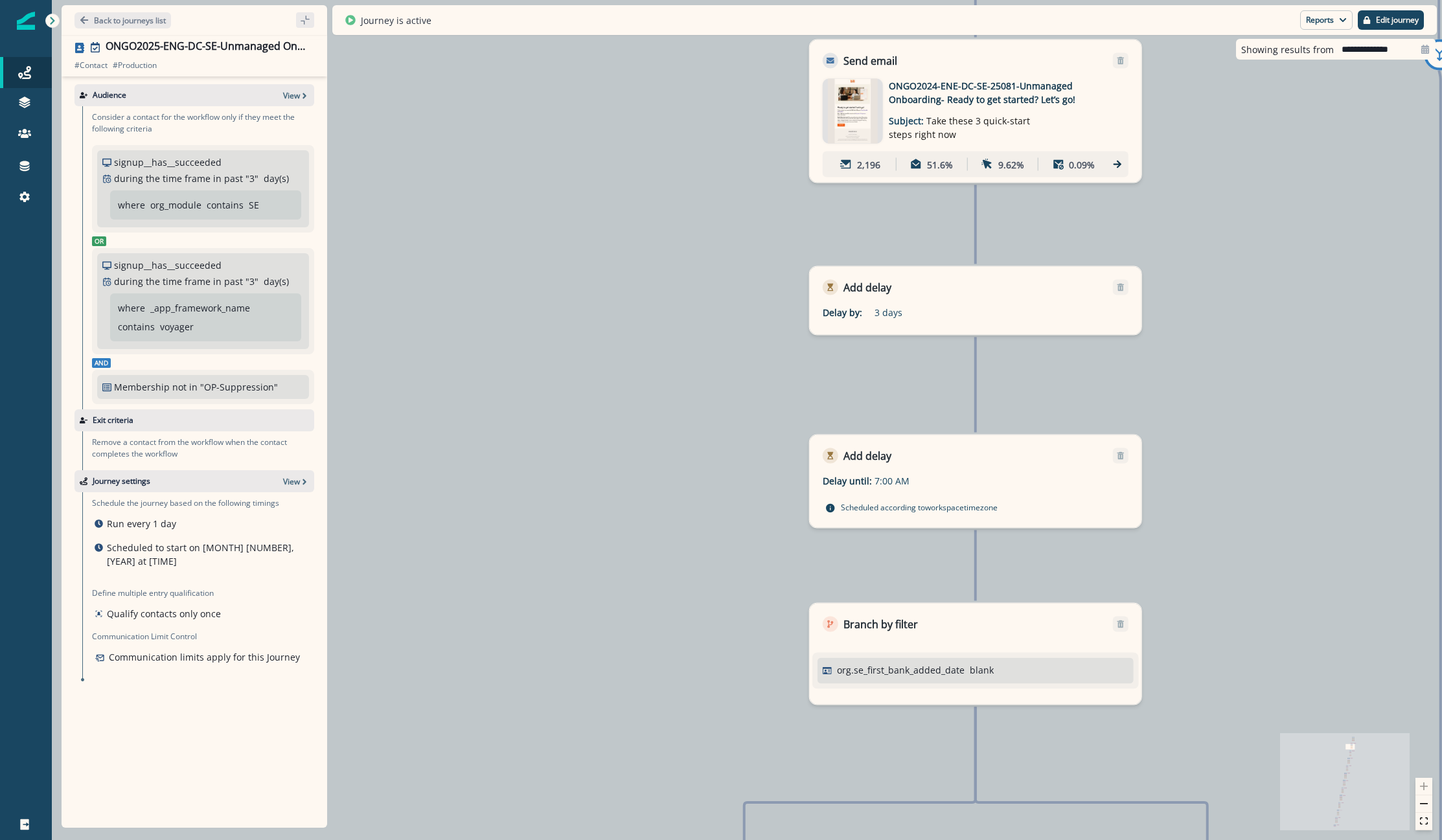 click on "2,261 contacts have entered the journey Send email Email asset changed, journey reports will be subject to change This asset has overrides for  ONGO2024-ENE-DC-SE-24992-Unmanaged Onboarding- Financial control has never been this easy  Subject:   Welcome to BILL Spend & Expense 2,094 53.07% 11.72% 0.57% Add delay Delay by:  3 days Delay details incomplete Scheduled according to  workspace  timezone Add delay Delay until:  7:00 AM Delay details incomplete Scheduled according to  workspace  timezone Branch by filter org.se_first_bank_added_date blank True Remove from static list ONGO2025-ENG-DC-SE-Unmanaged Onboarding-First Bank Account added Date Is Blank - 1 Send email Email asset changed, journey reports will be subject to change This asset has overrides for  ONGO2024-ENE-DC-SE-25081-Unmanaged Onboarding- Ready to get started? Let’s go!  Subject:   Take these 3 quick-start steps right now 2,196 51.6% 9.62% 0.09% Add delay Delay by:  3 days Delay details incomplete Scheduled according to  workspace  timezone" at bounding box center (747, 420) 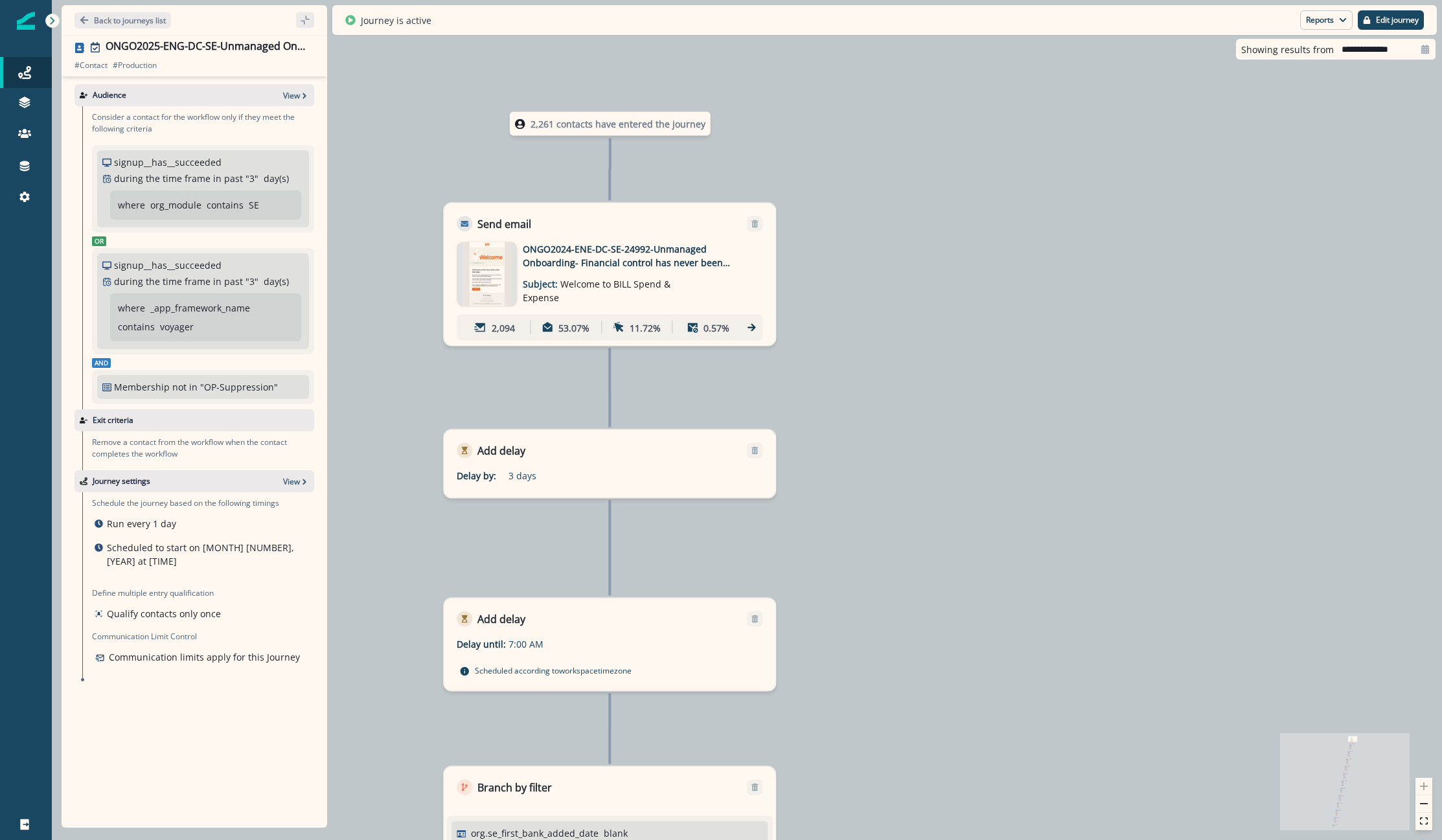 drag, startPoint x: 795, startPoint y: 426, endPoint x: 231, endPoint y: 881, distance: 724.6523 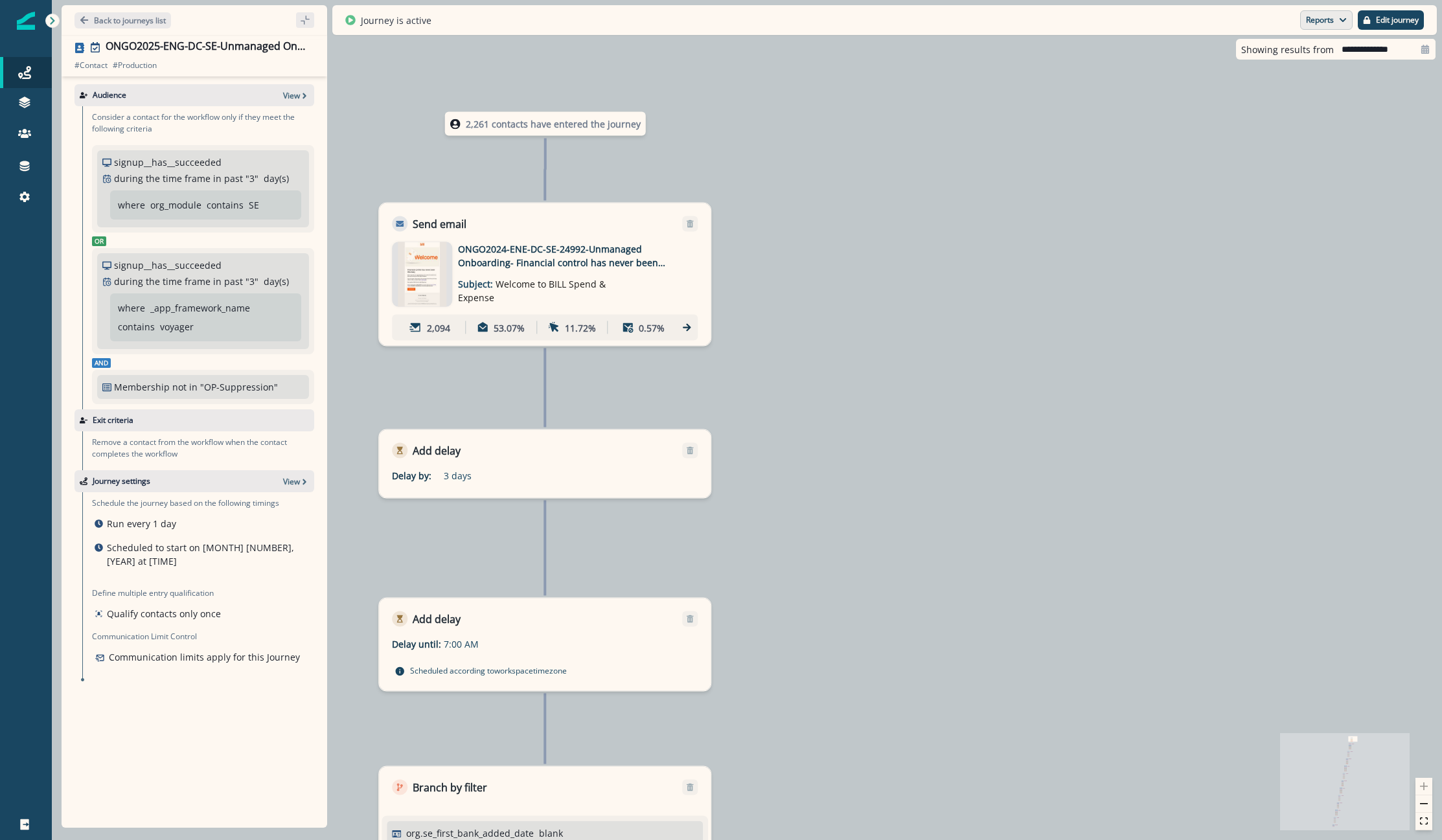 click on "Reports" at bounding box center (1326, 20) 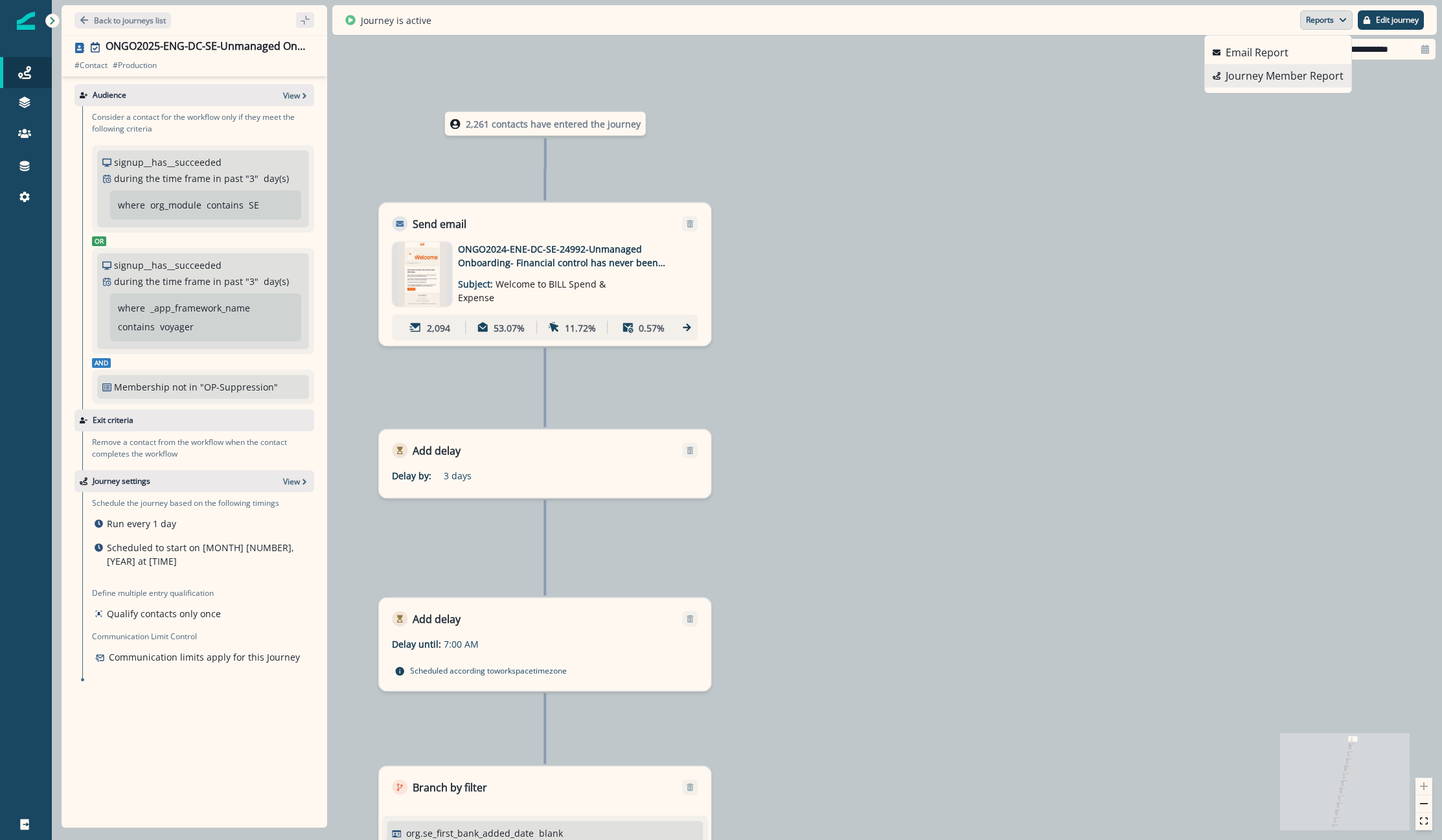 click on "Journey Member Report" at bounding box center [1285, 76] 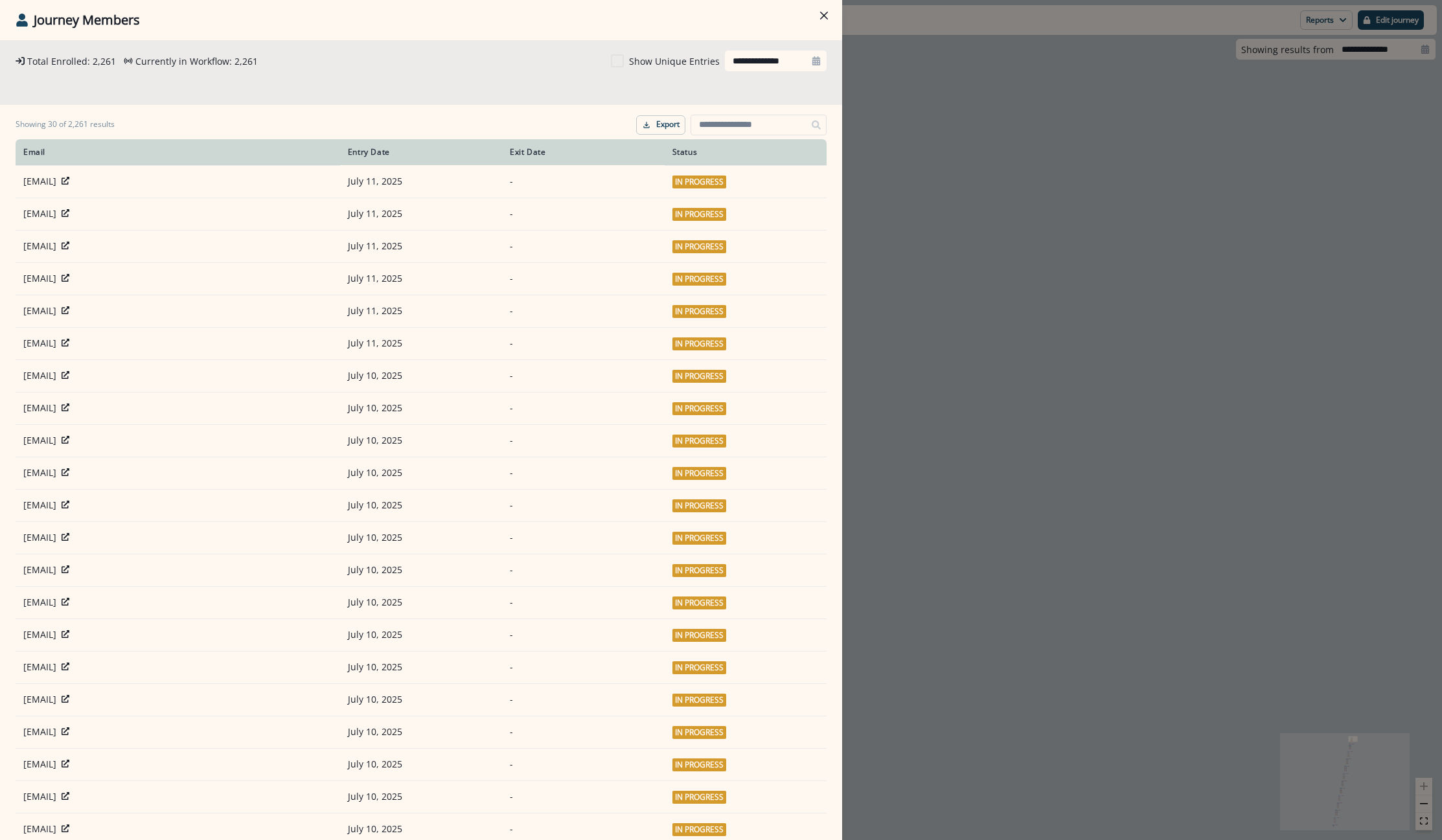 drag, startPoint x: 1274, startPoint y: 135, endPoint x: 1256, endPoint y: 16, distance: 120.35365 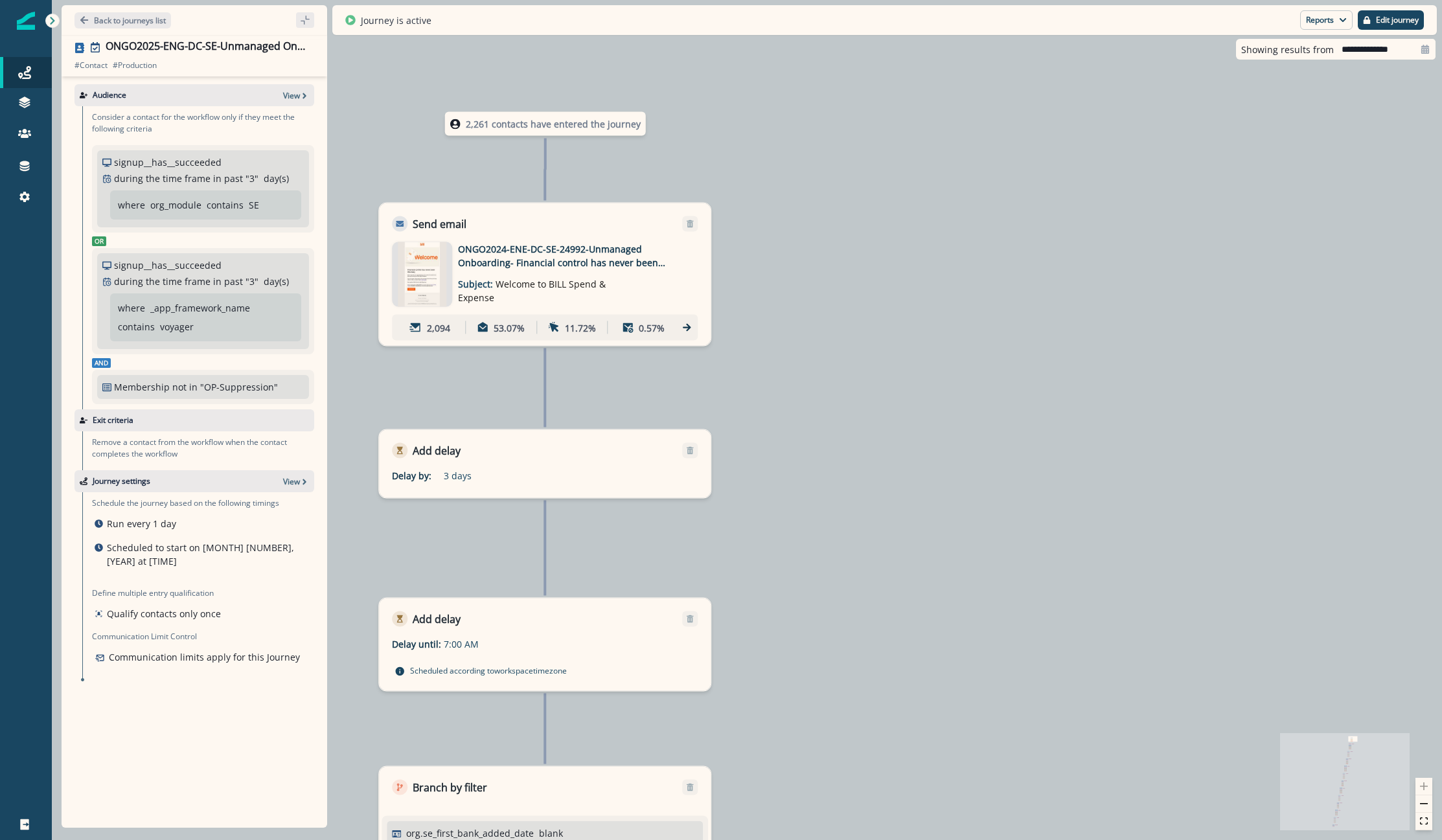 drag, startPoint x: 1329, startPoint y: 26, endPoint x: 1321, endPoint y: 40, distance: 16.124515 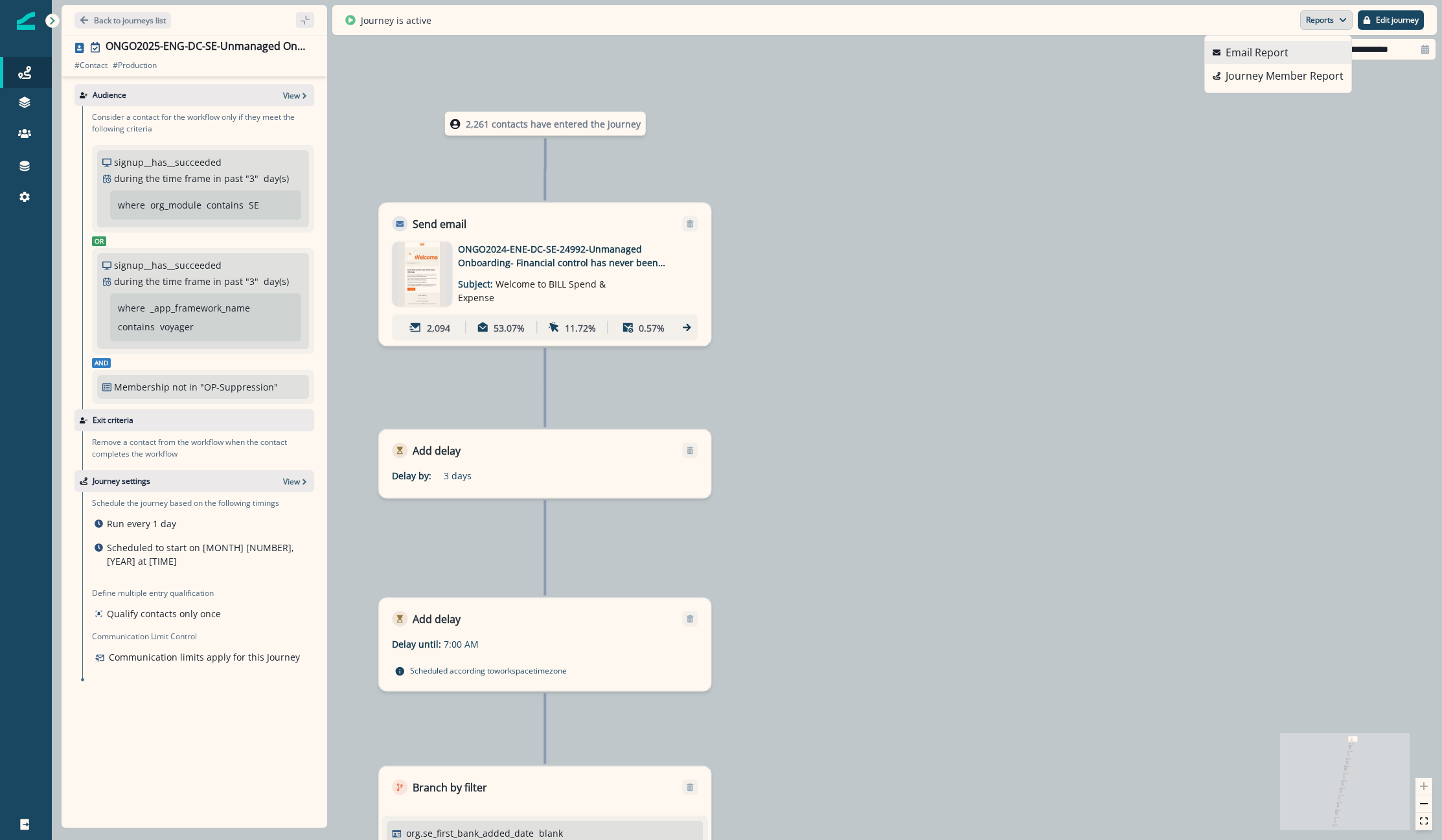 click on "Email Report" at bounding box center (1278, 52) 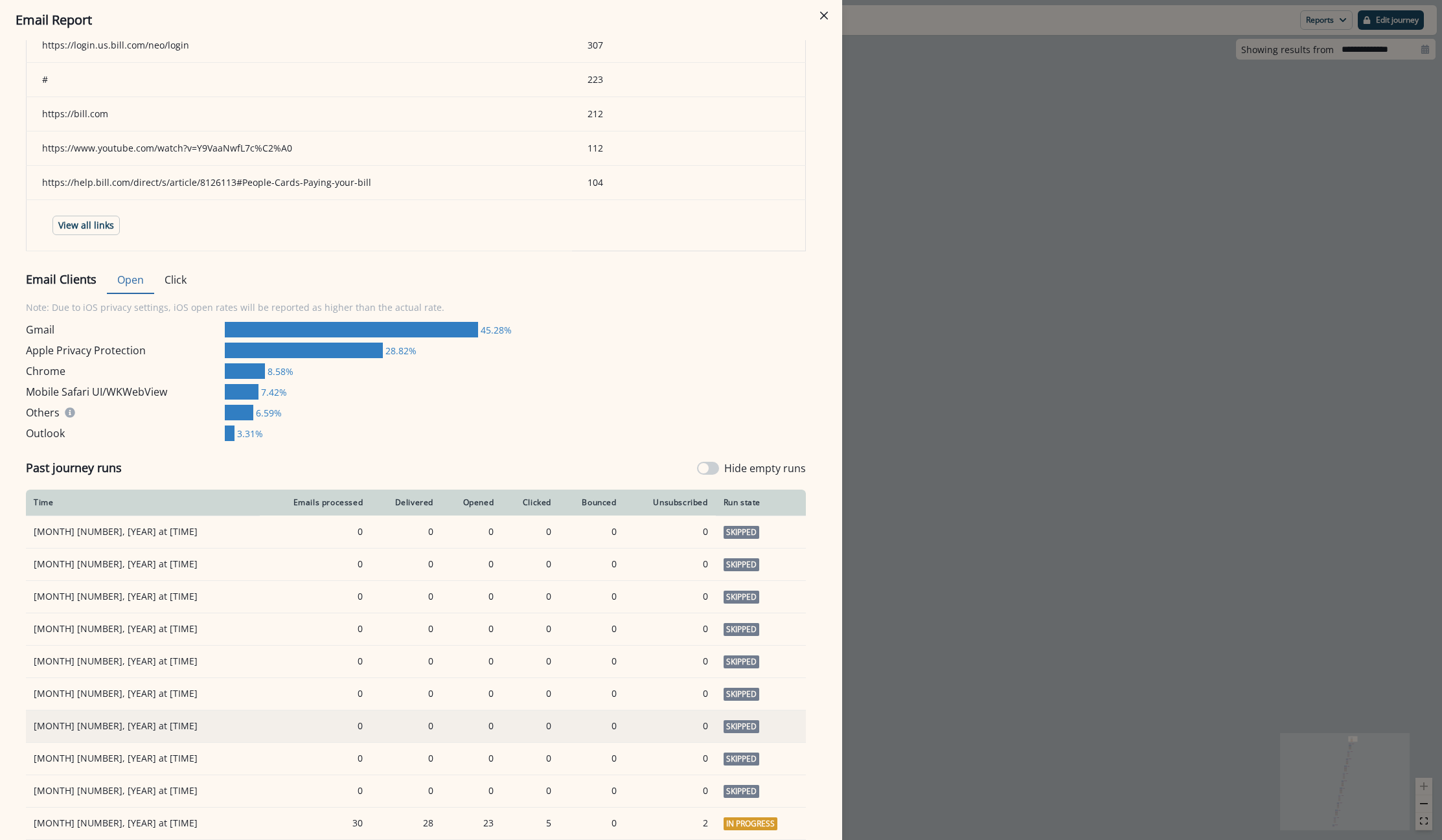 scroll, scrollTop: 728, scrollLeft: 0, axis: vertical 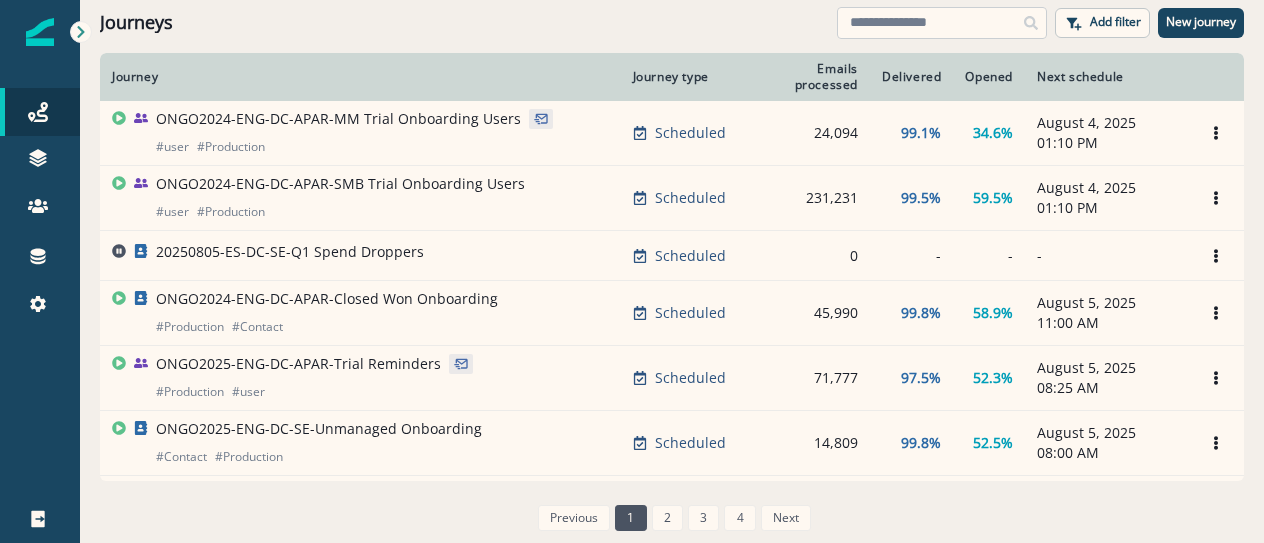 click at bounding box center [942, 23] 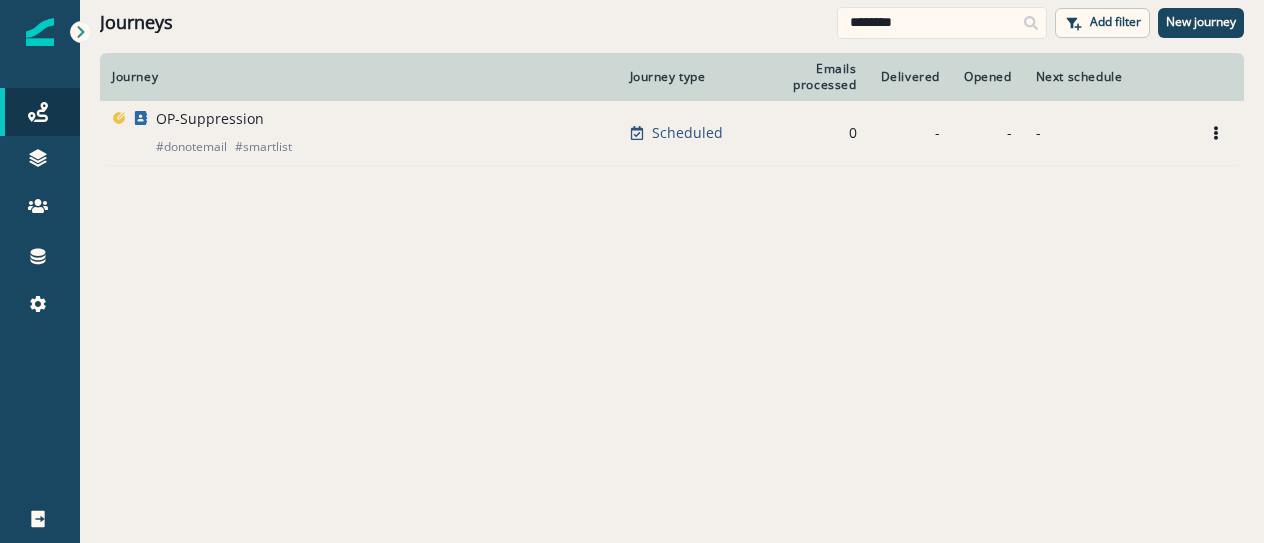 type on "********" 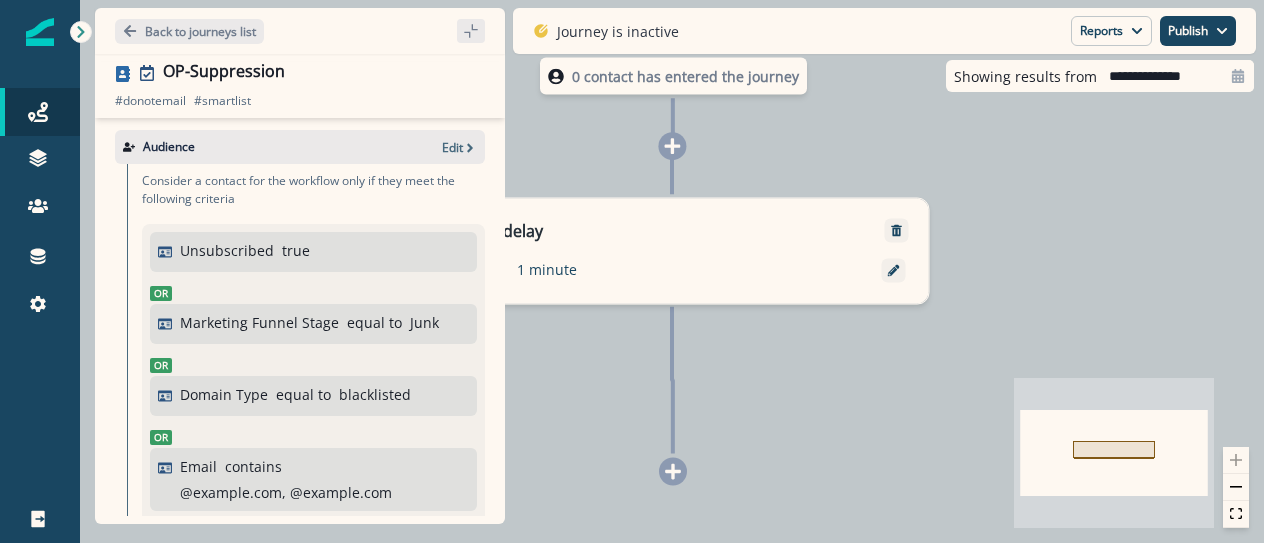 scroll, scrollTop: 1036, scrollLeft: 0, axis: vertical 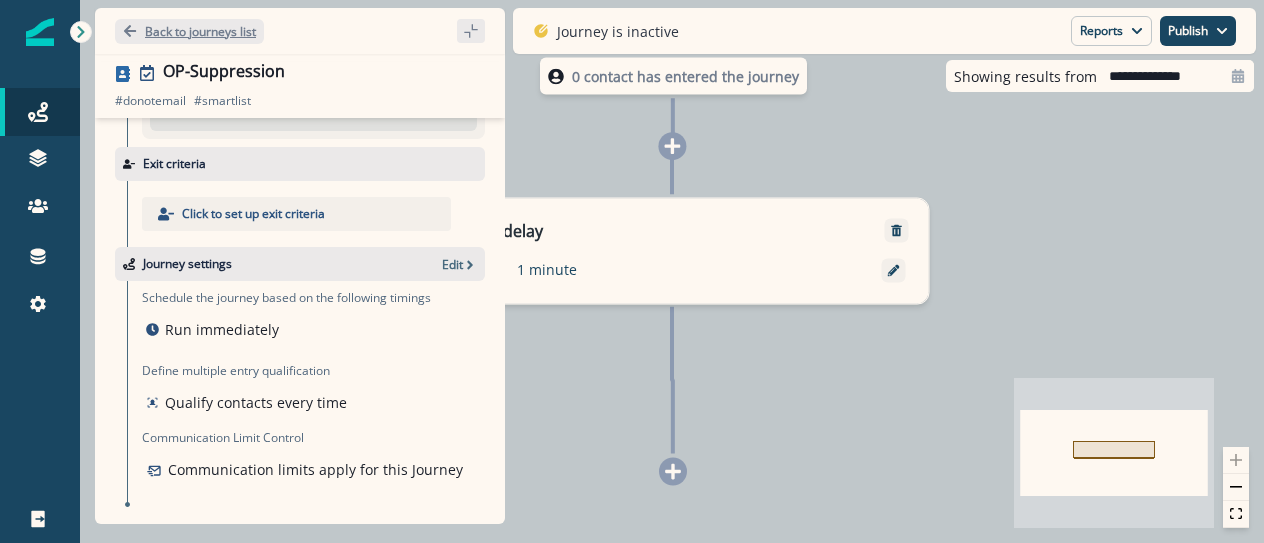 click on "Back to journeys list" at bounding box center [189, 31] 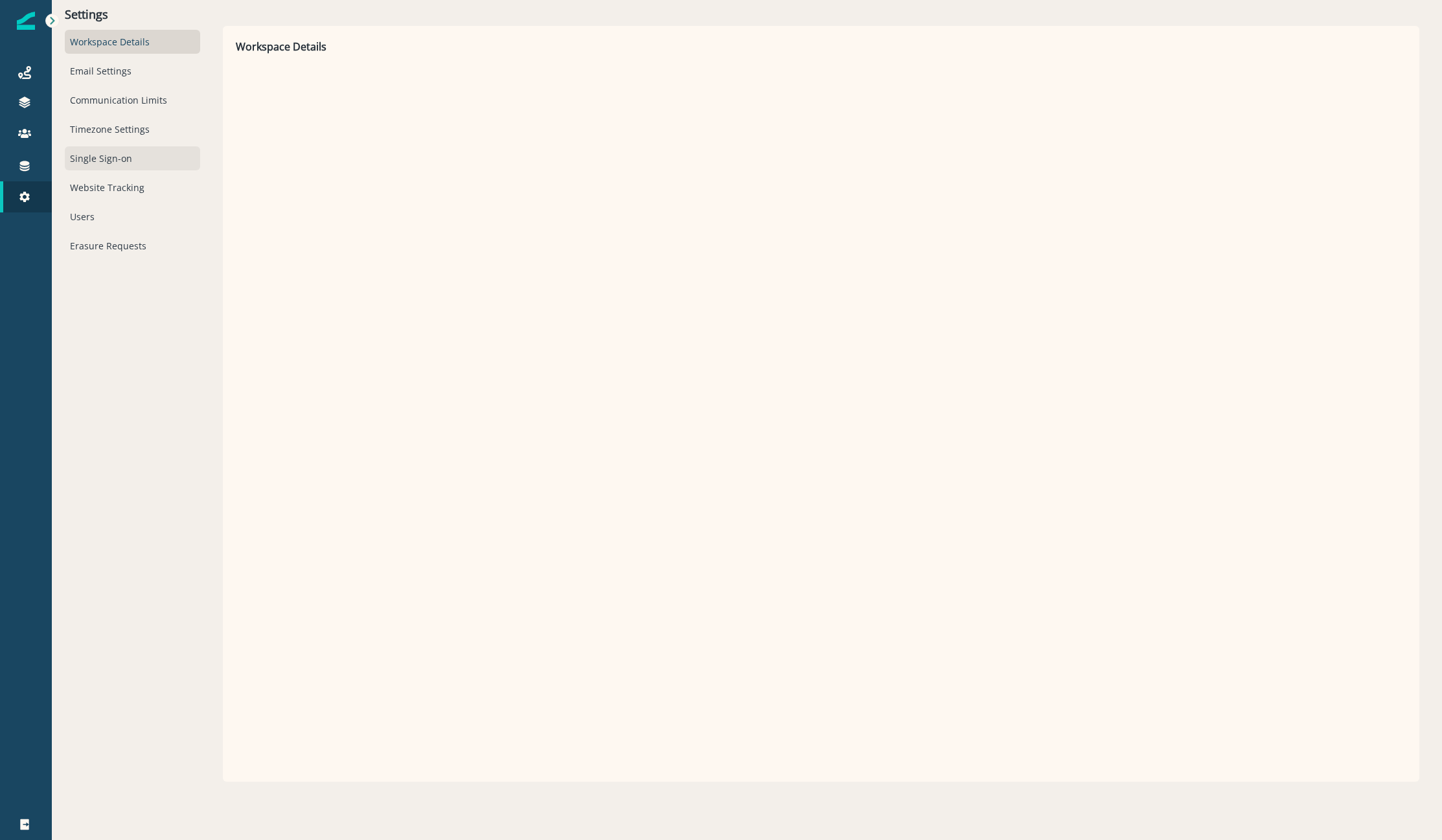 scroll, scrollTop: 0, scrollLeft: 0, axis: both 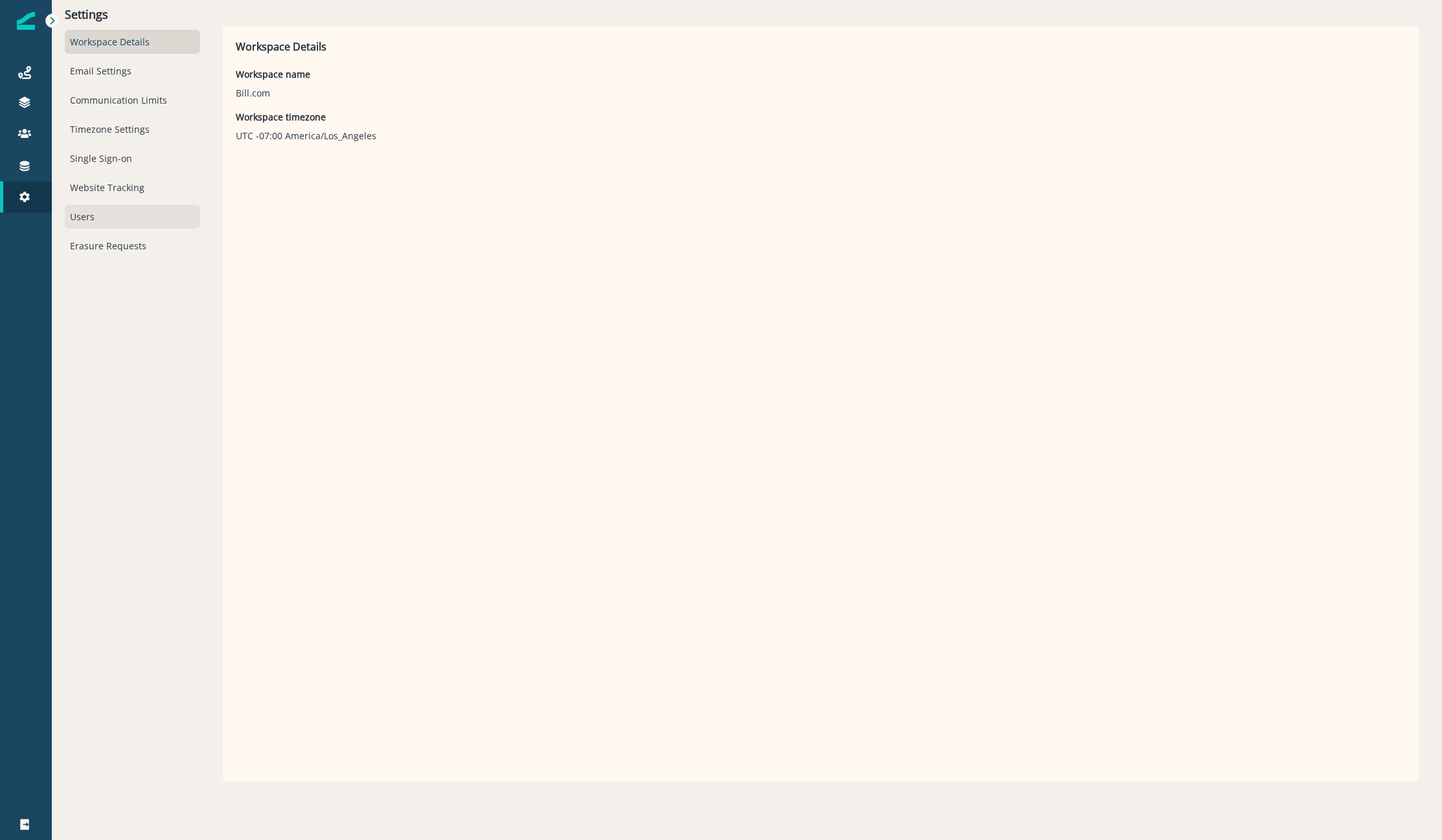 click on "Users" at bounding box center [132, 216] 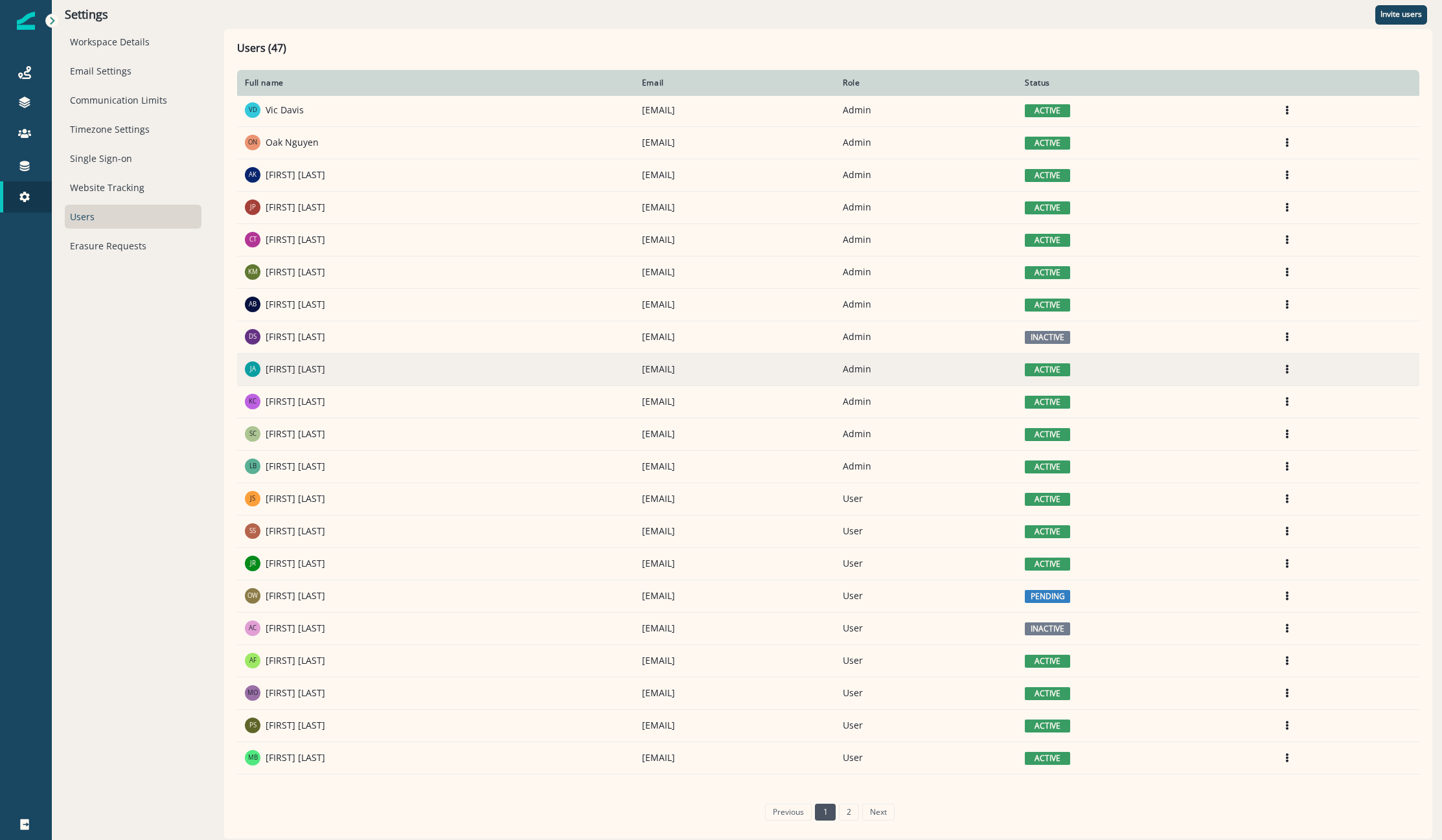 scroll, scrollTop: 0, scrollLeft: 0, axis: both 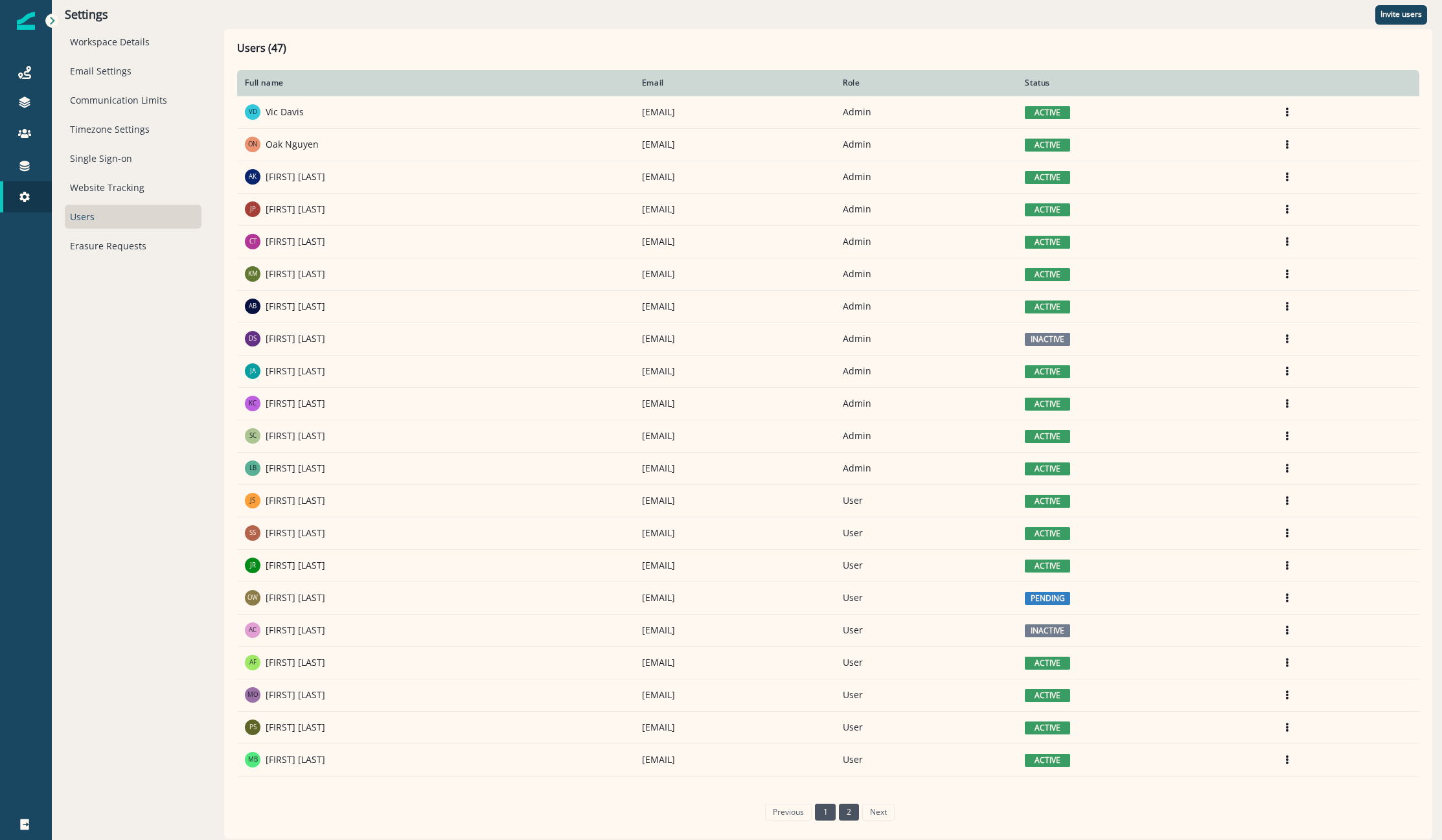 click on "2" at bounding box center (849, 812) 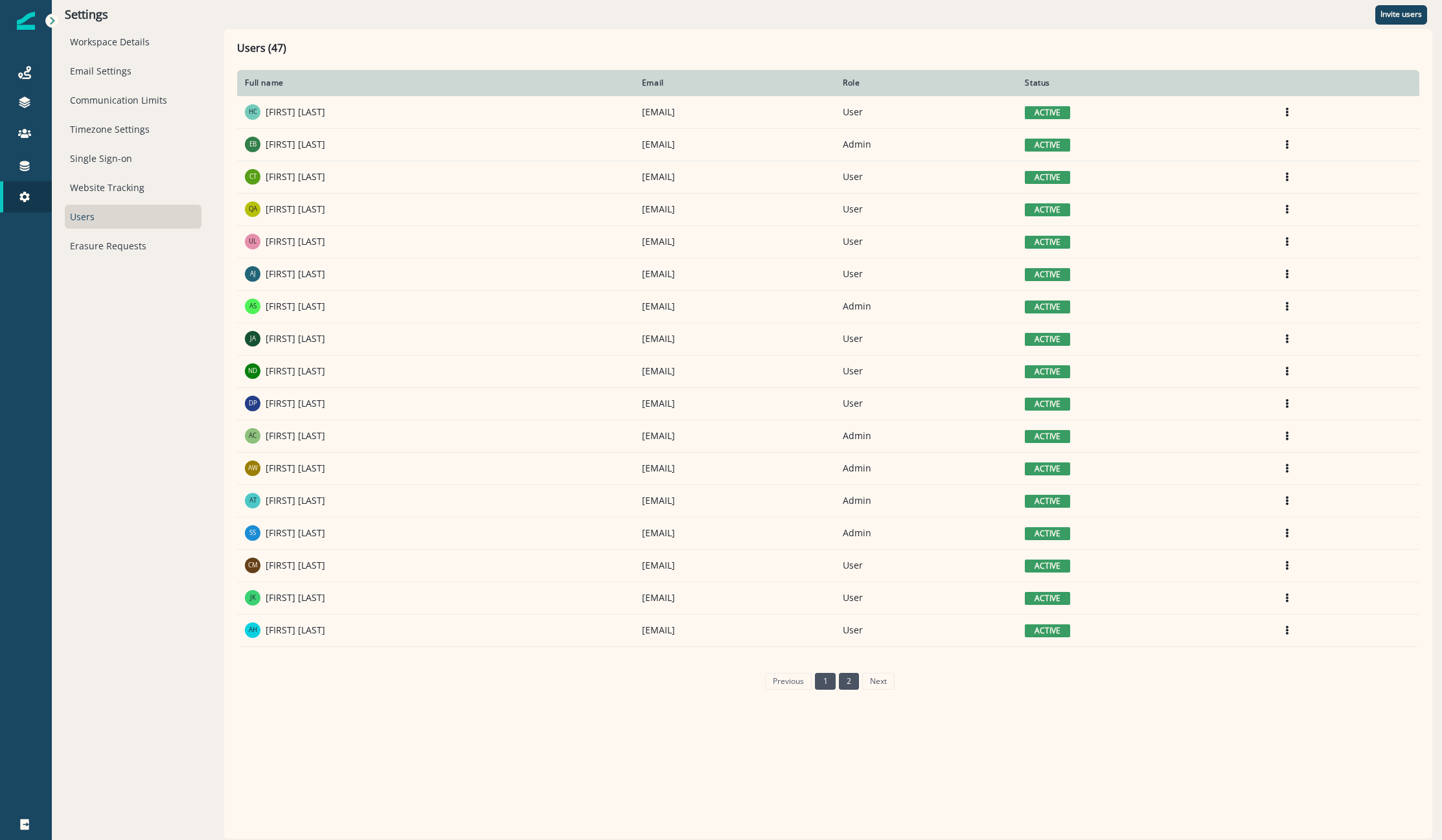 click on "1" at bounding box center [825, 681] 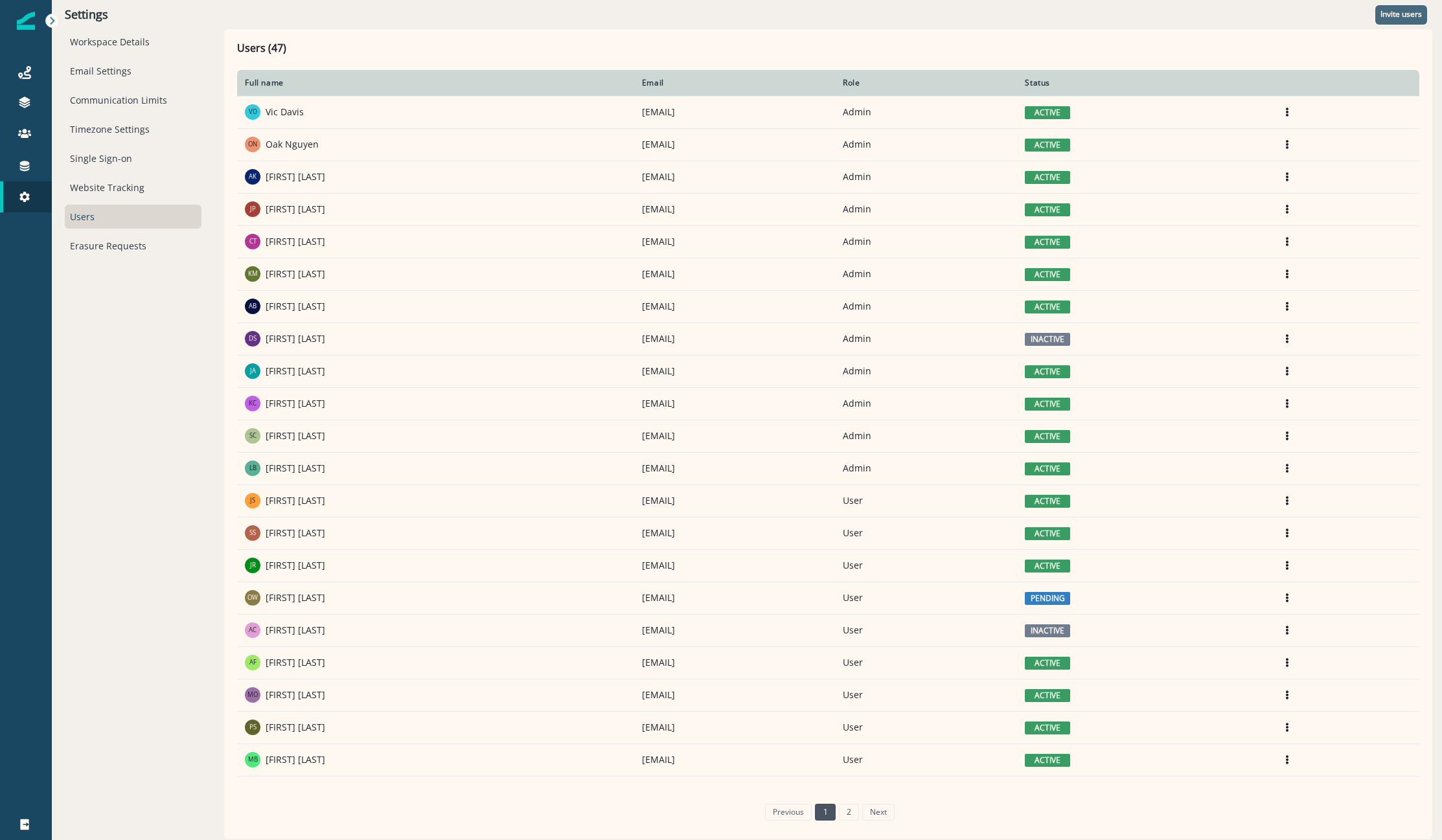click on "Invite users" at bounding box center (1401, 15) 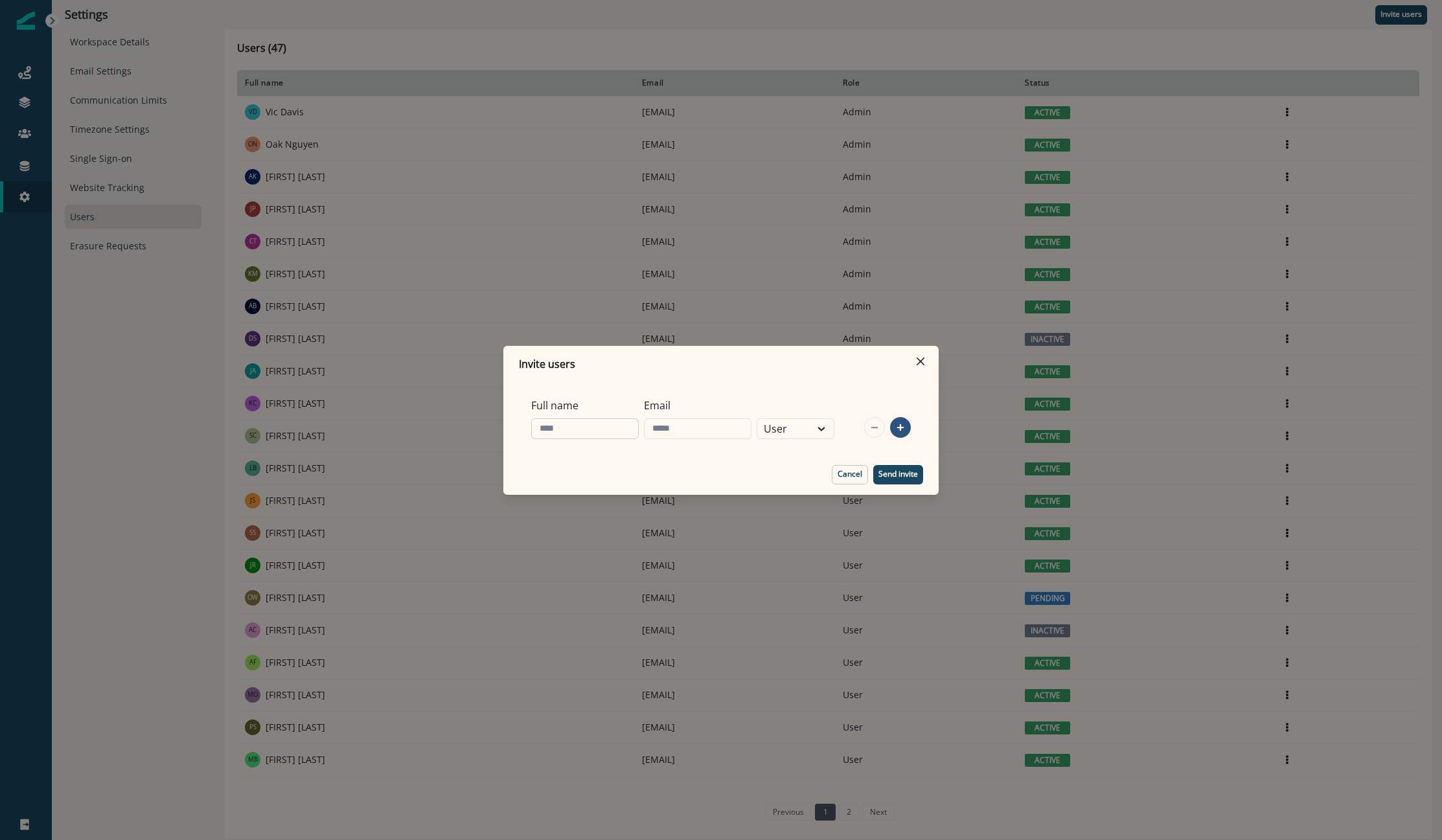 click on "Full name" at bounding box center (585, 429) 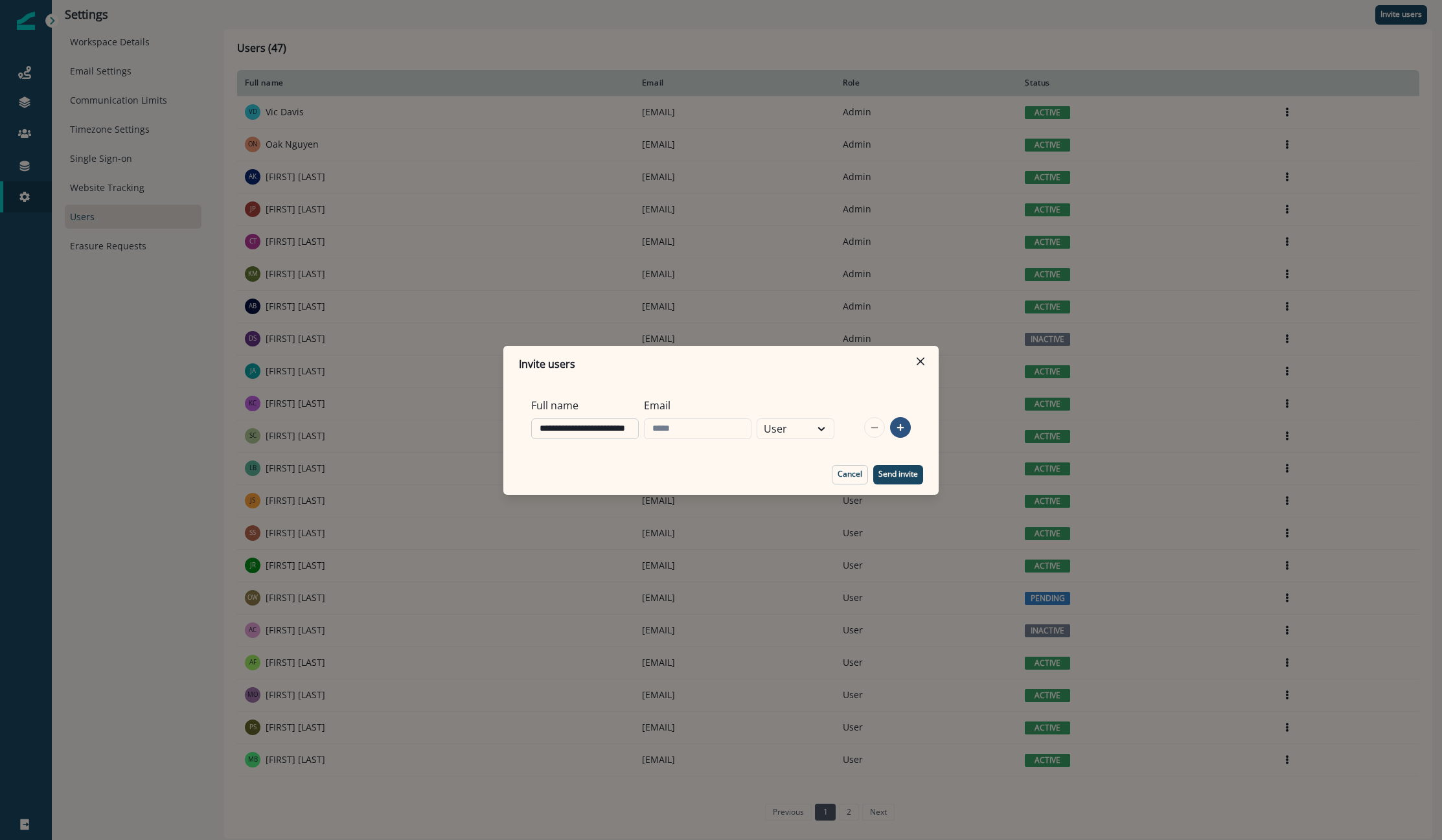 scroll, scrollTop: 0, scrollLeft: 16, axis: horizontal 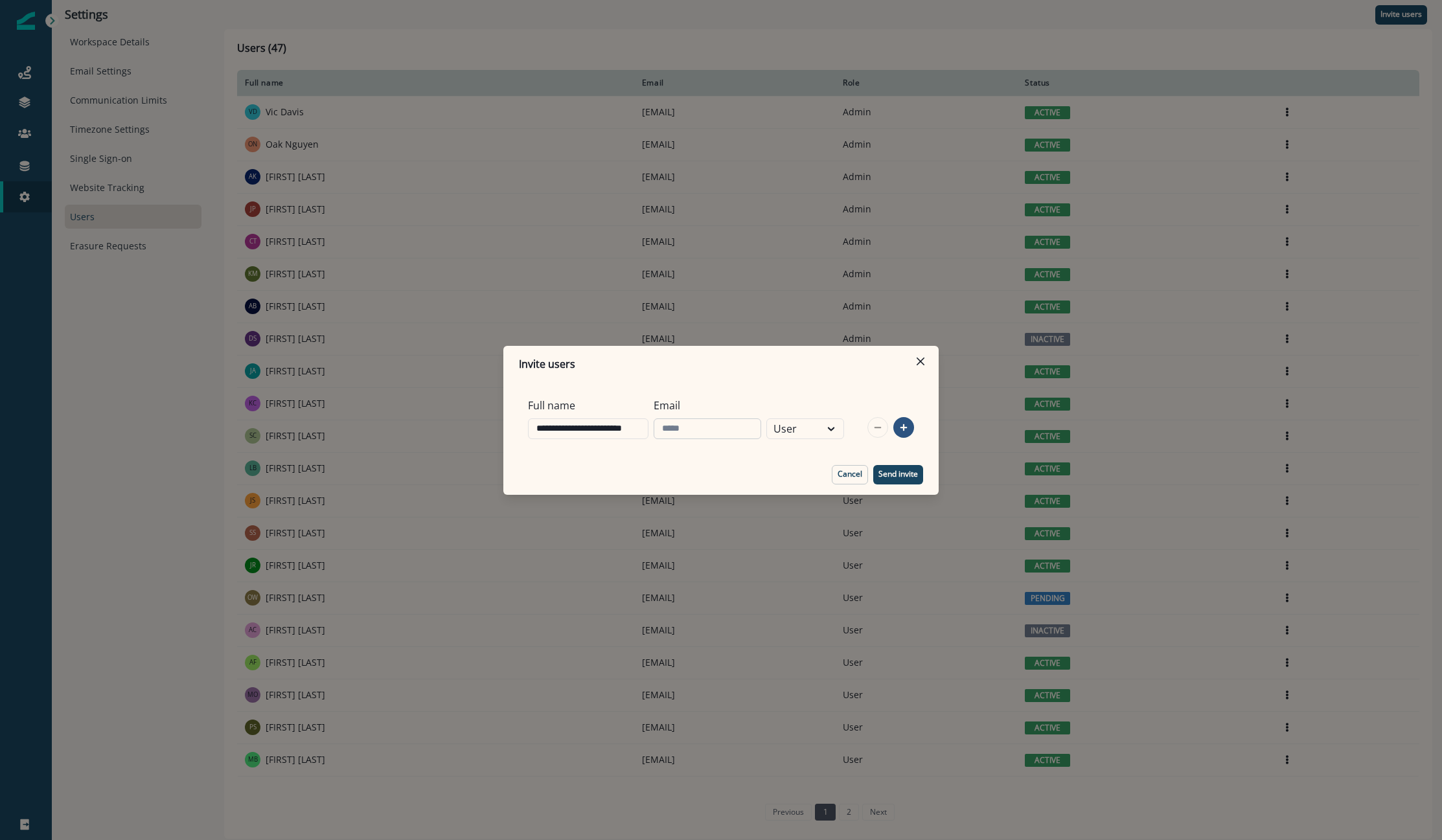 type on "**********" 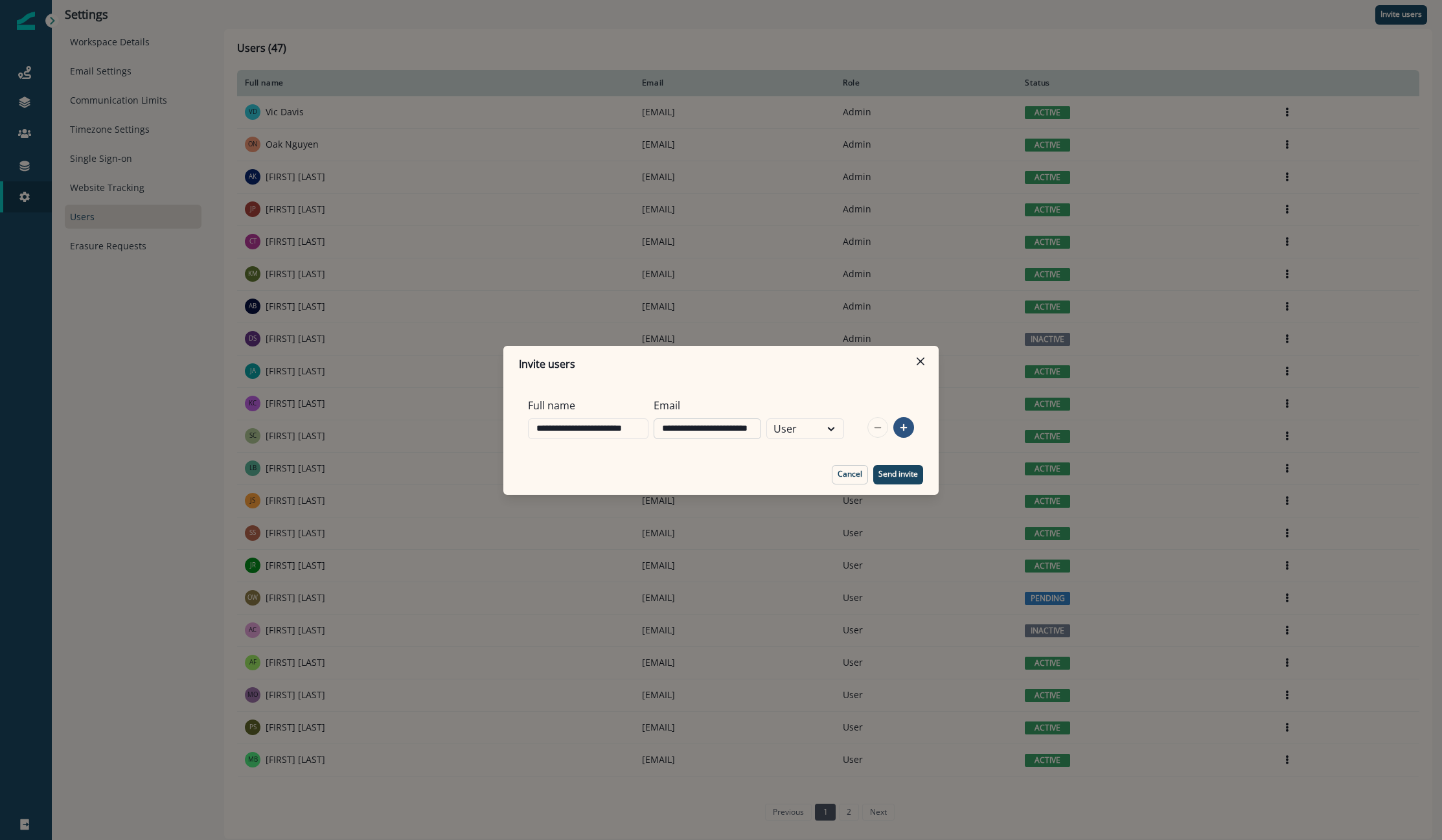 scroll, scrollTop: 0, scrollLeft: 16, axis: horizontal 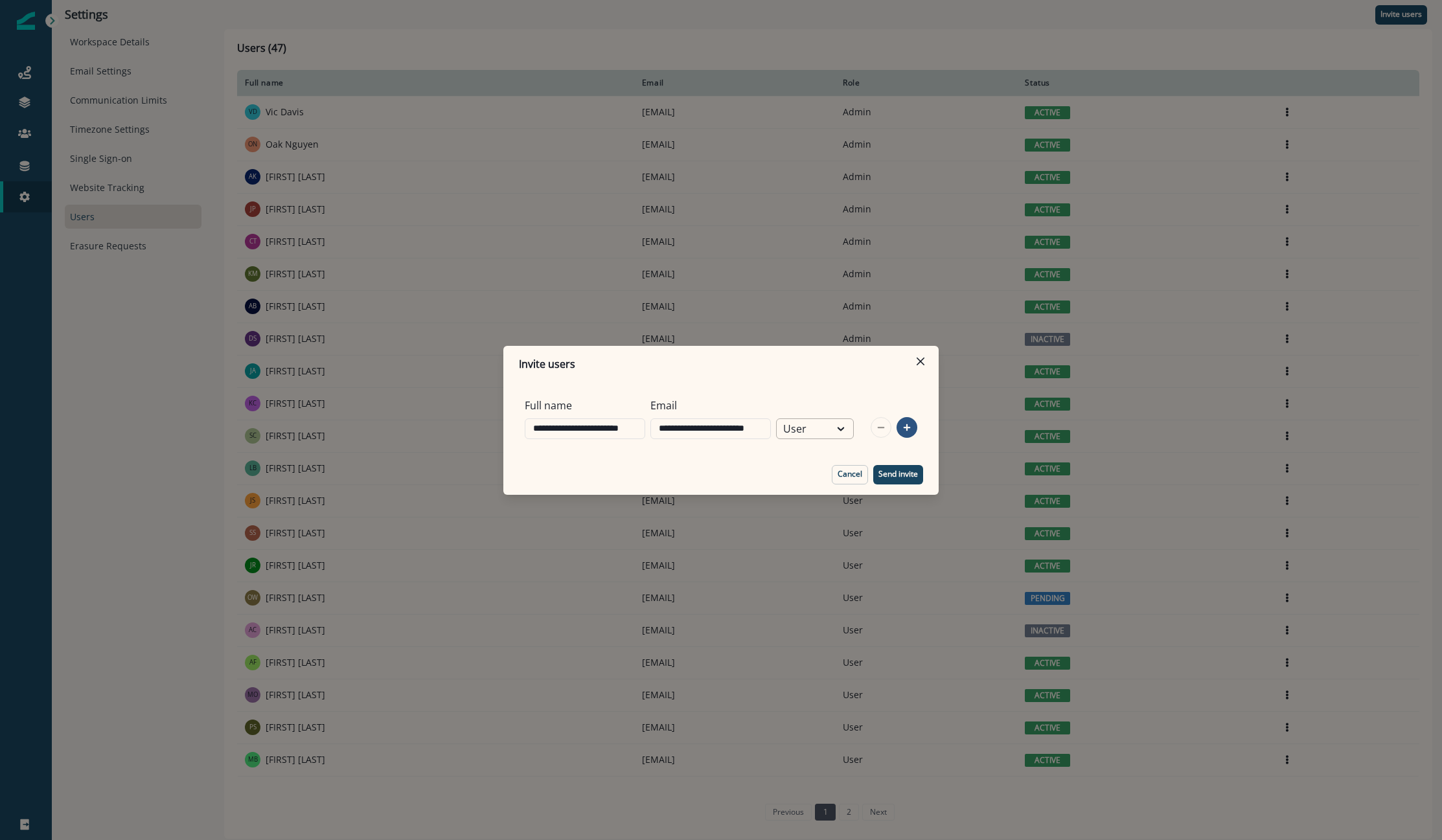 type on "**********" 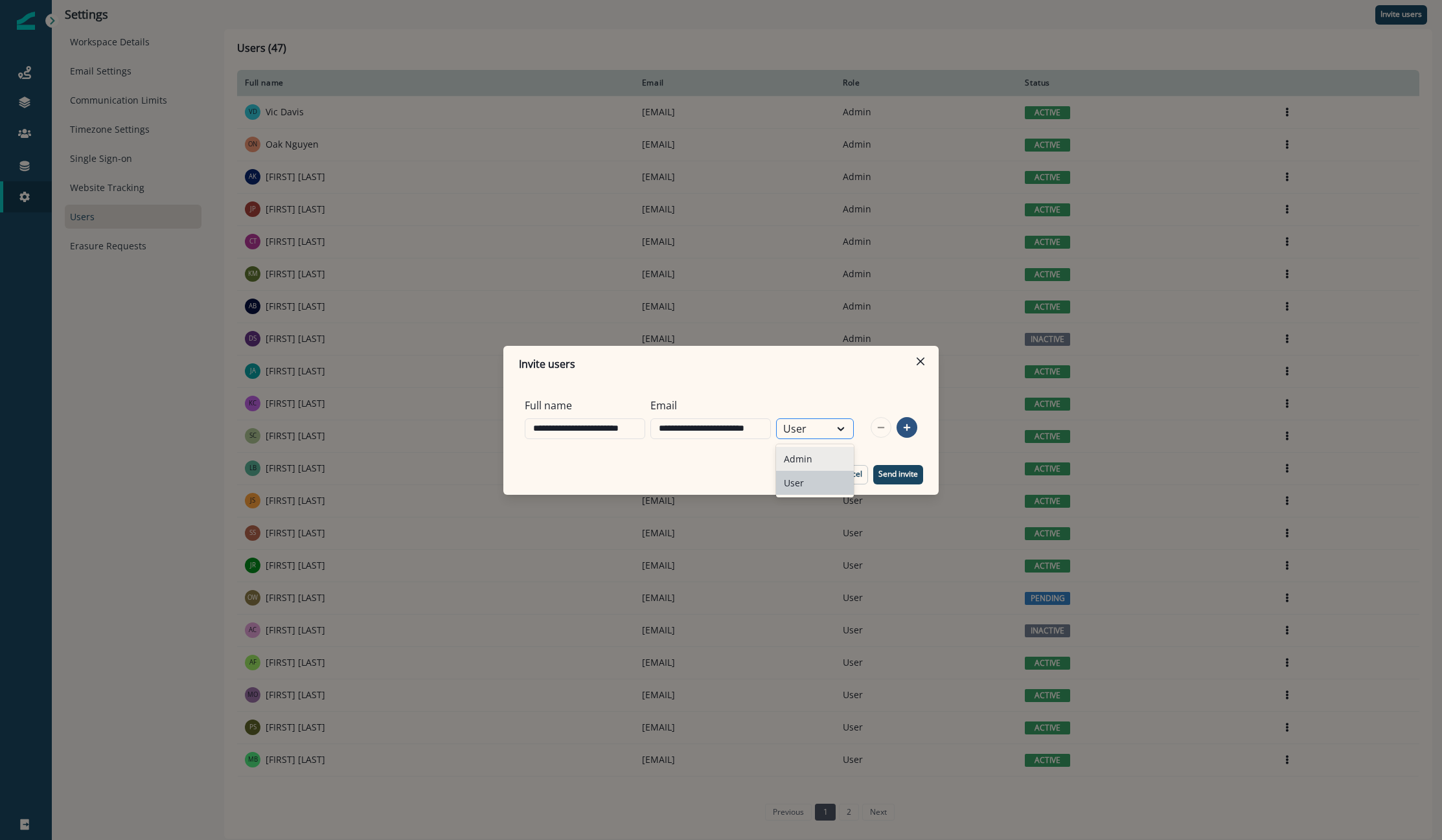 scroll, scrollTop: 0, scrollLeft: 0, axis: both 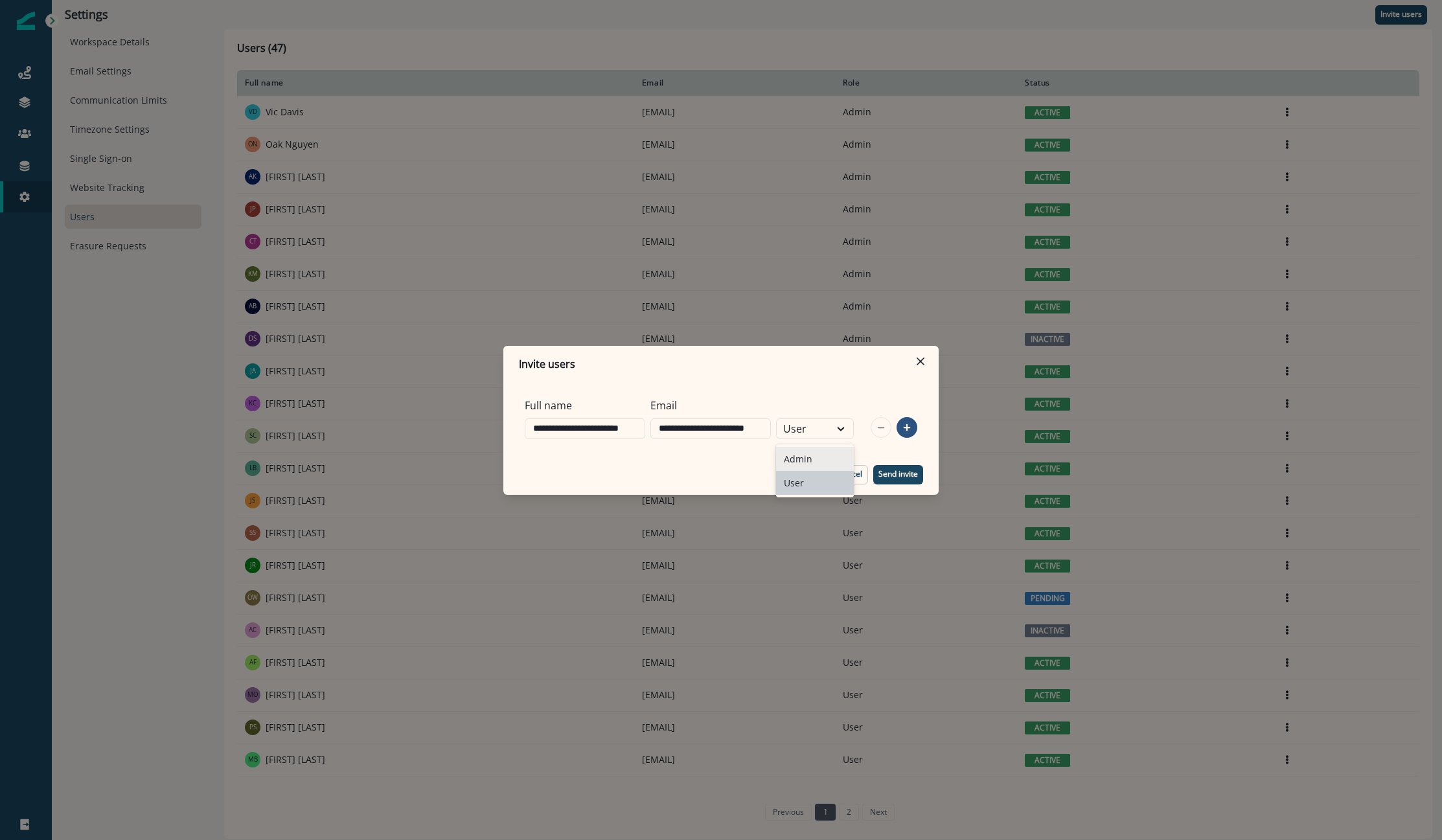 drag, startPoint x: 809, startPoint y: 430, endPoint x: 810, endPoint y: 444, distance: 14.035669 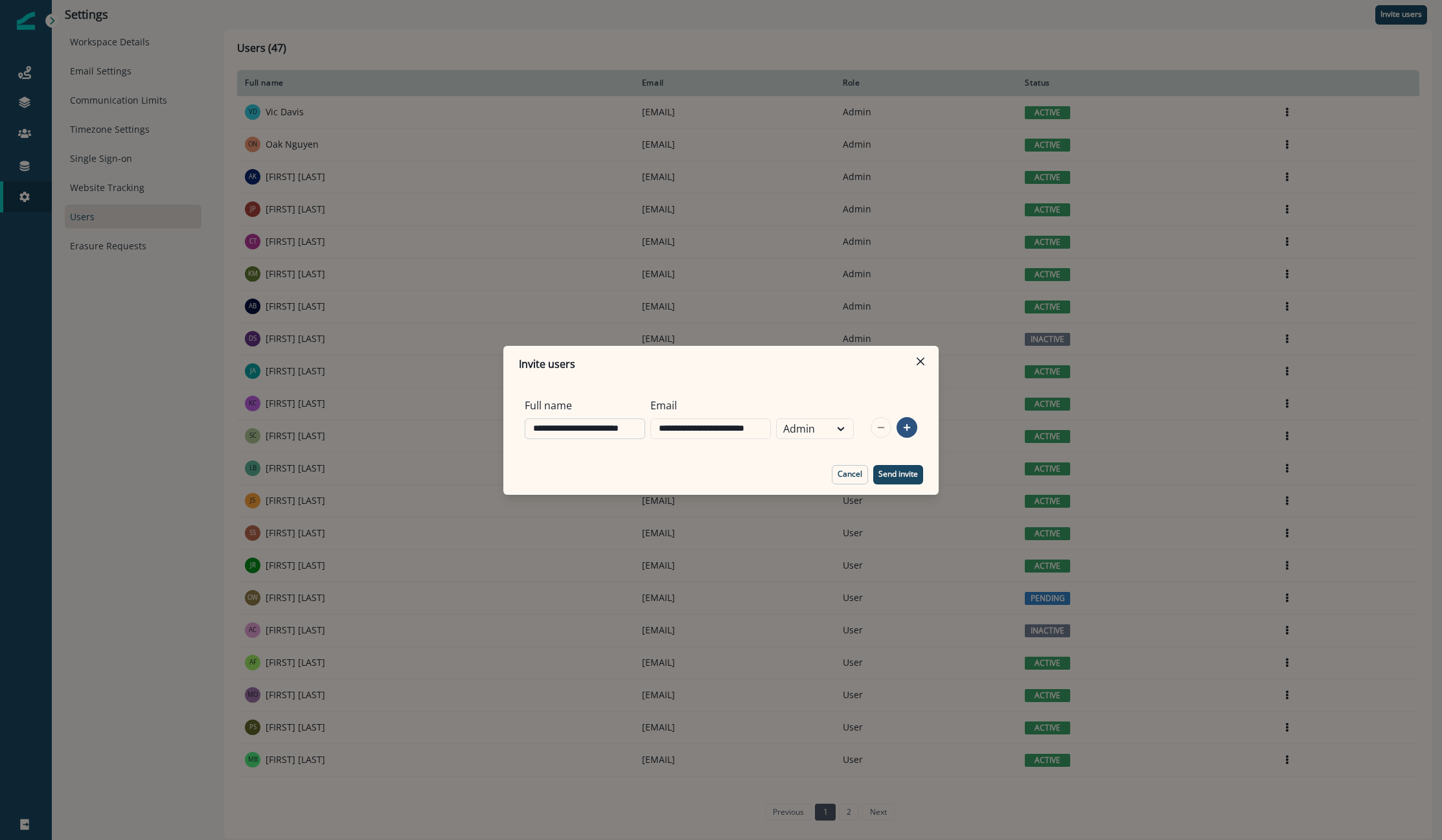 click on "**********" at bounding box center (585, 429) 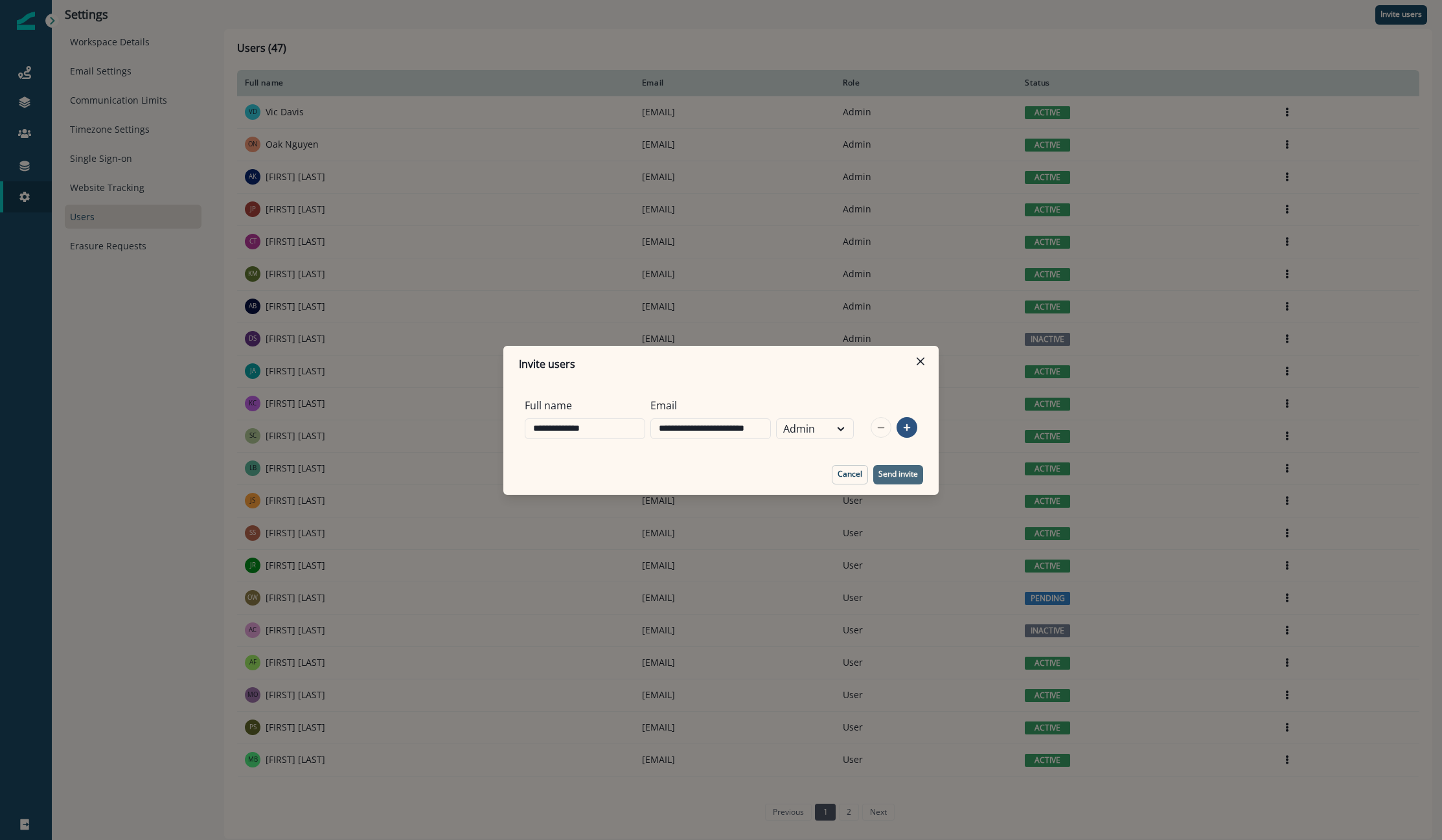 type on "**********" 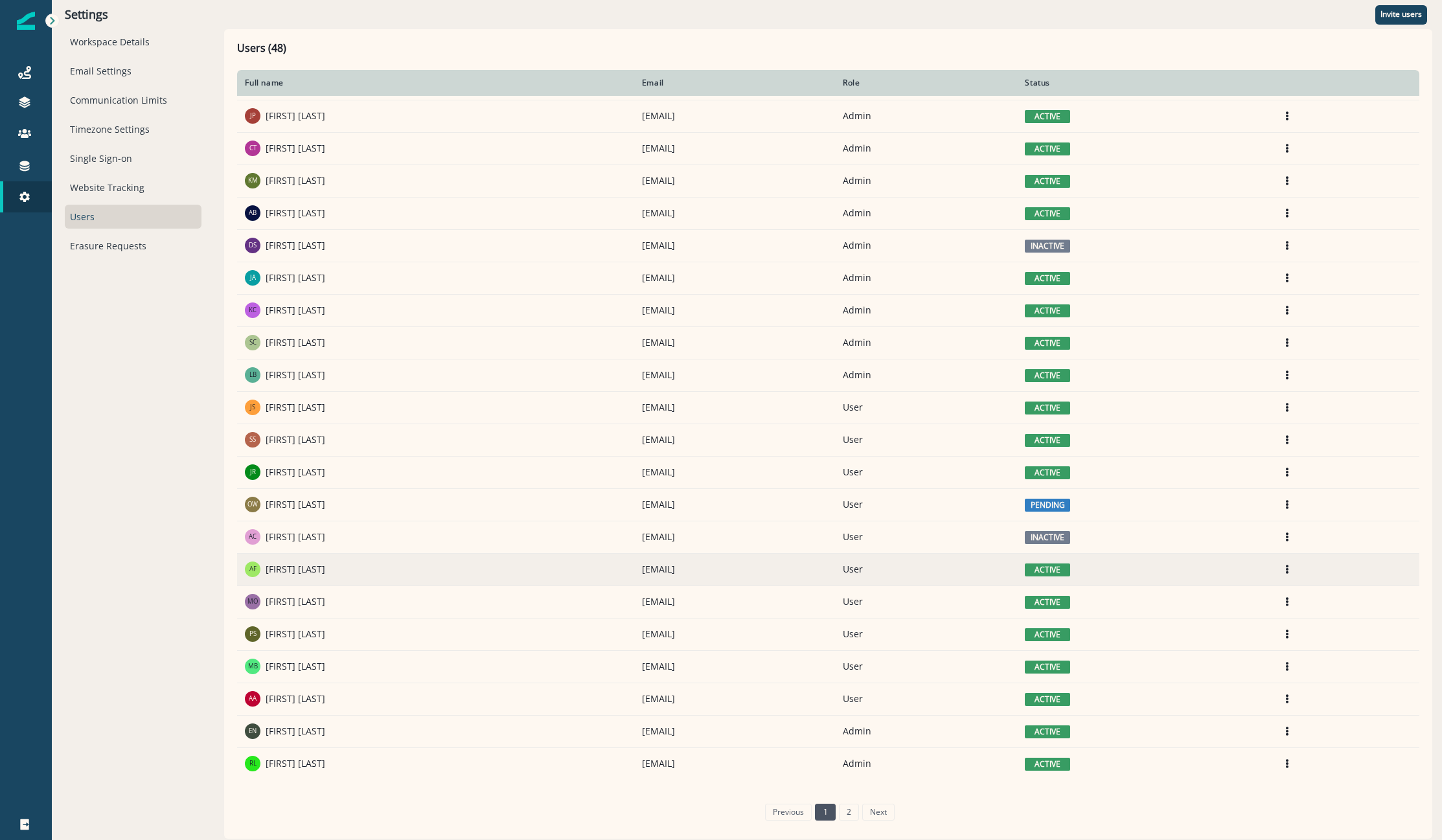 scroll, scrollTop: 0, scrollLeft: 0, axis: both 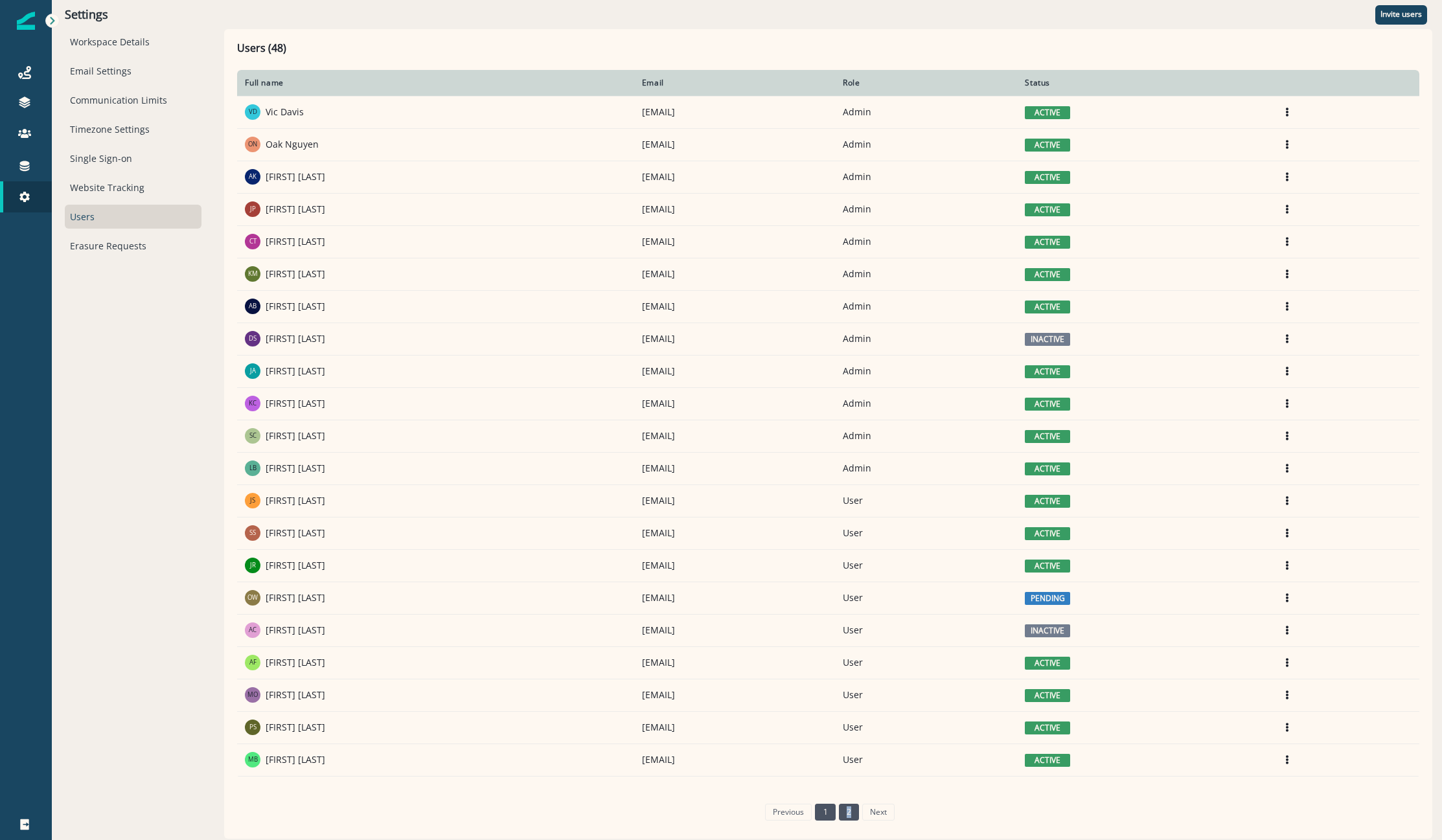 click on "2" at bounding box center [849, 812] 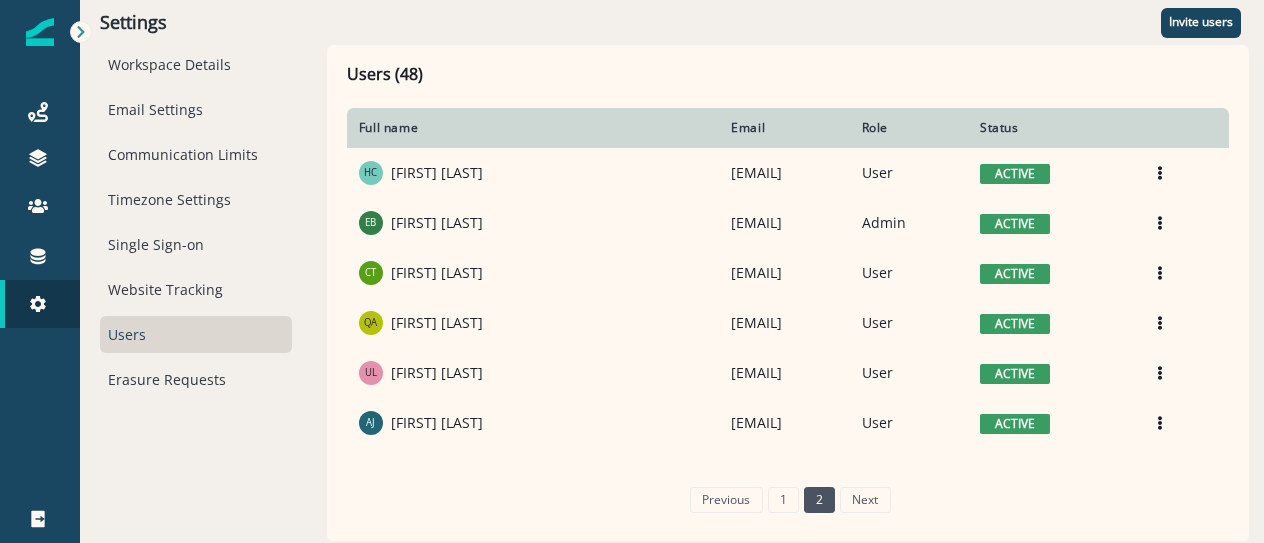 scroll, scrollTop: 0, scrollLeft: 0, axis: both 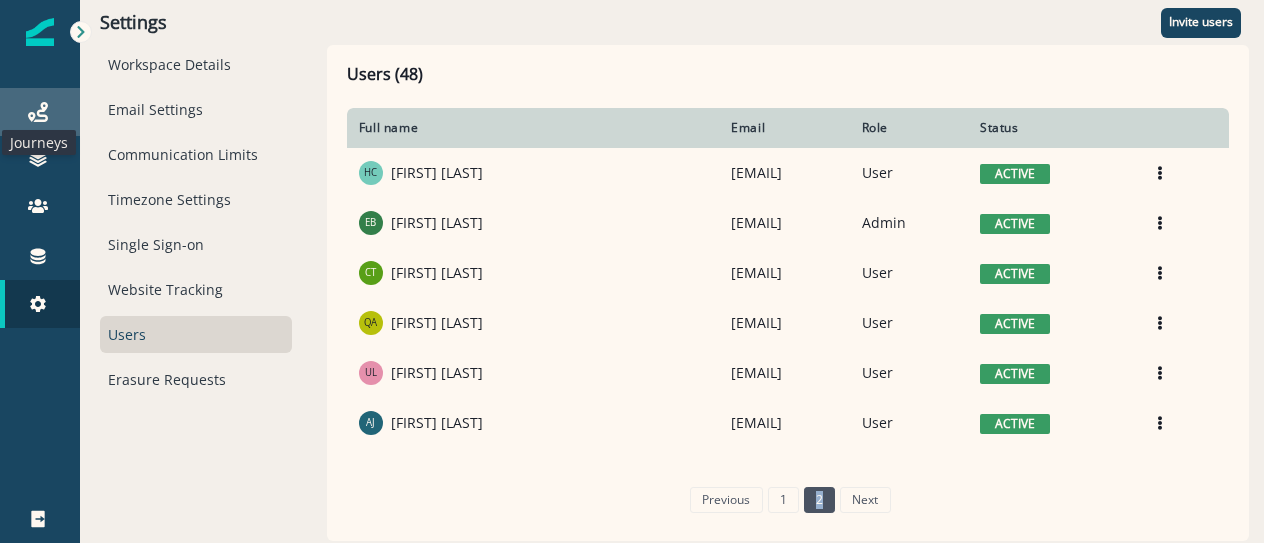 click 